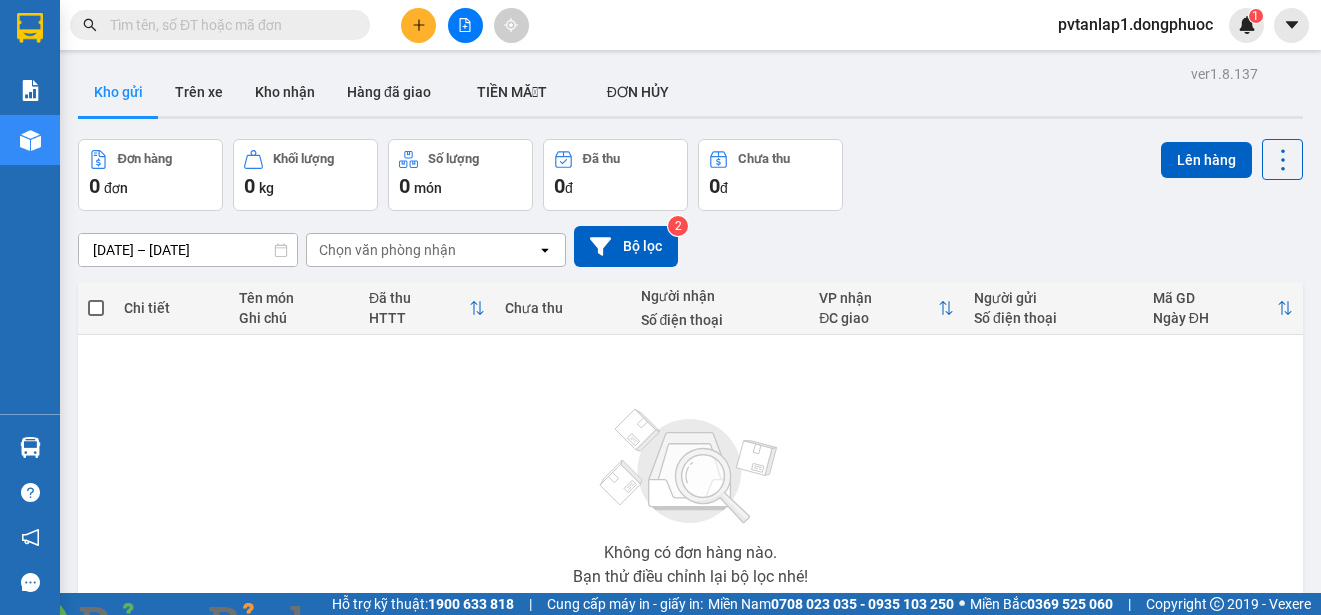 scroll, scrollTop: 0, scrollLeft: 0, axis: both 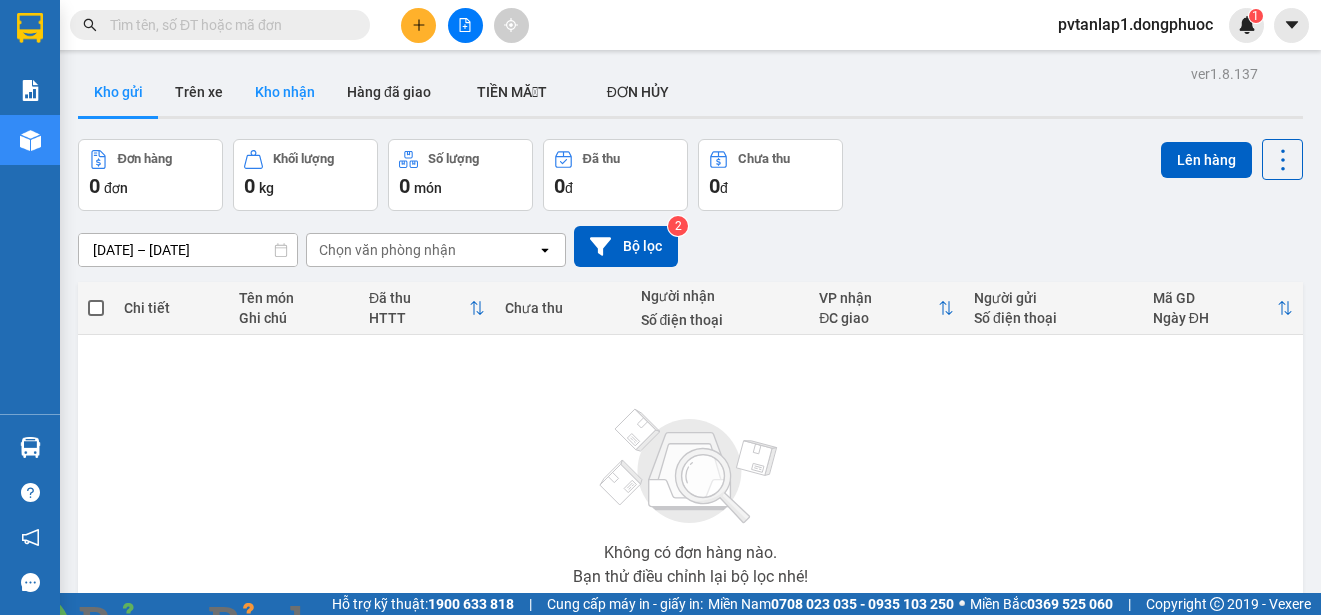 click on "Kho nhận" at bounding box center (285, 92) 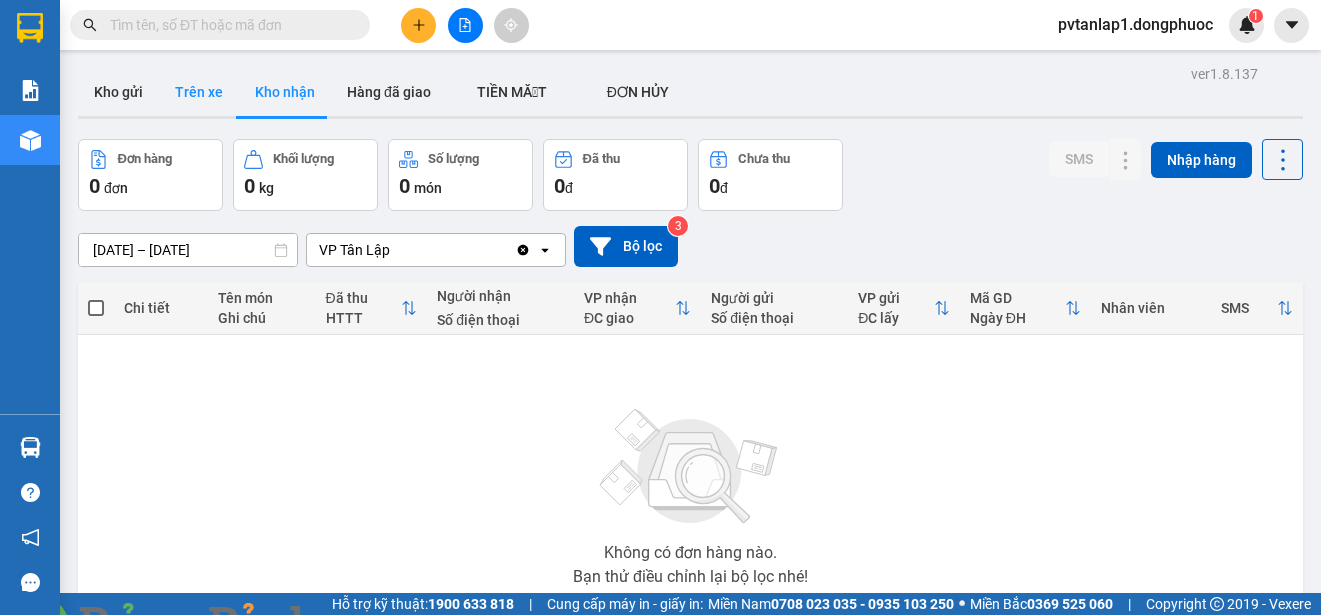 click on "Trên xe" at bounding box center [199, 92] 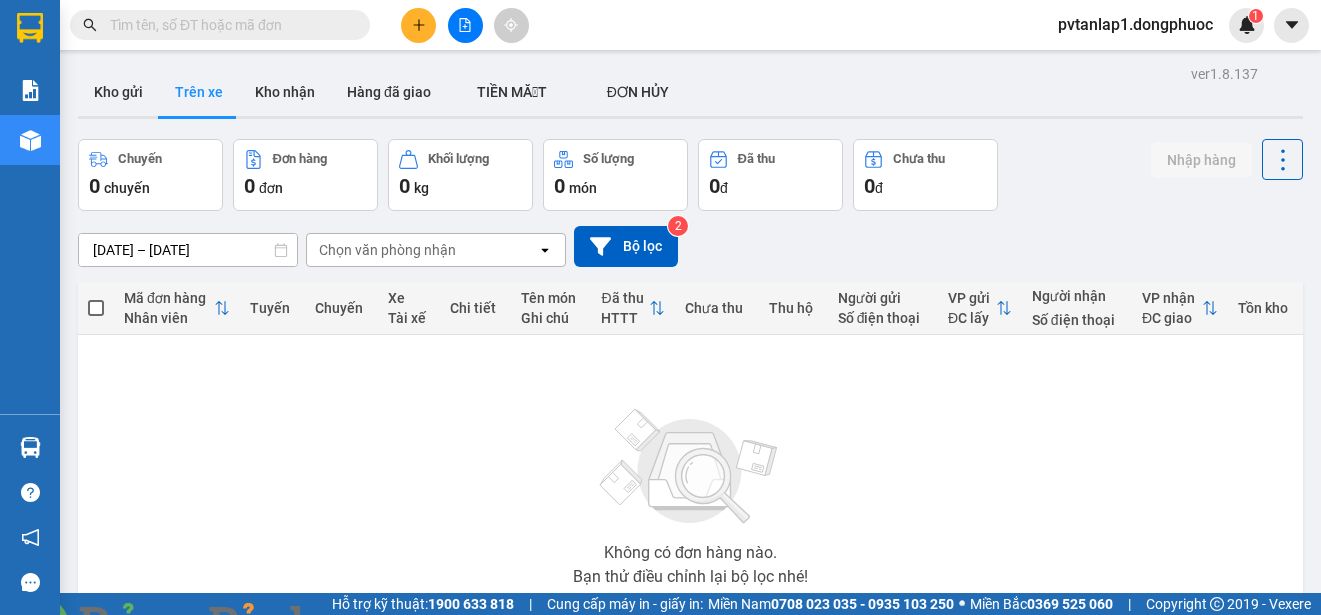 click on "Nhận hoàn tiền lên đến 2,1% Ẩn" at bounding box center (184, 661) 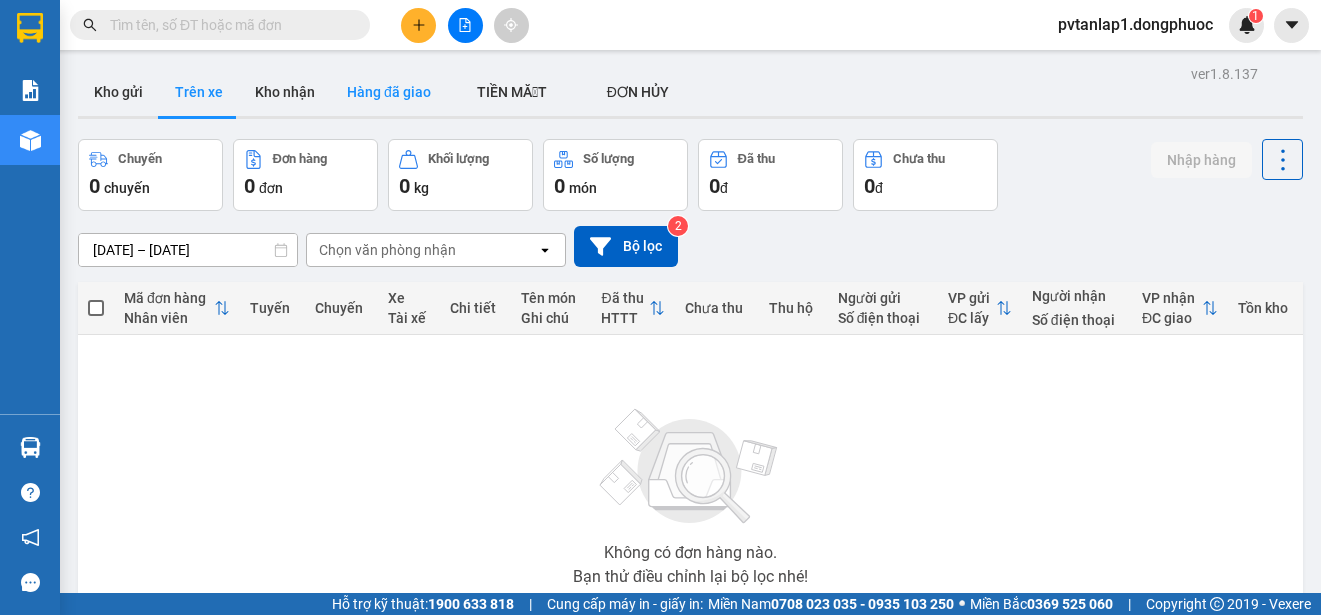 click on "Hàng đã giao" at bounding box center (389, 92) 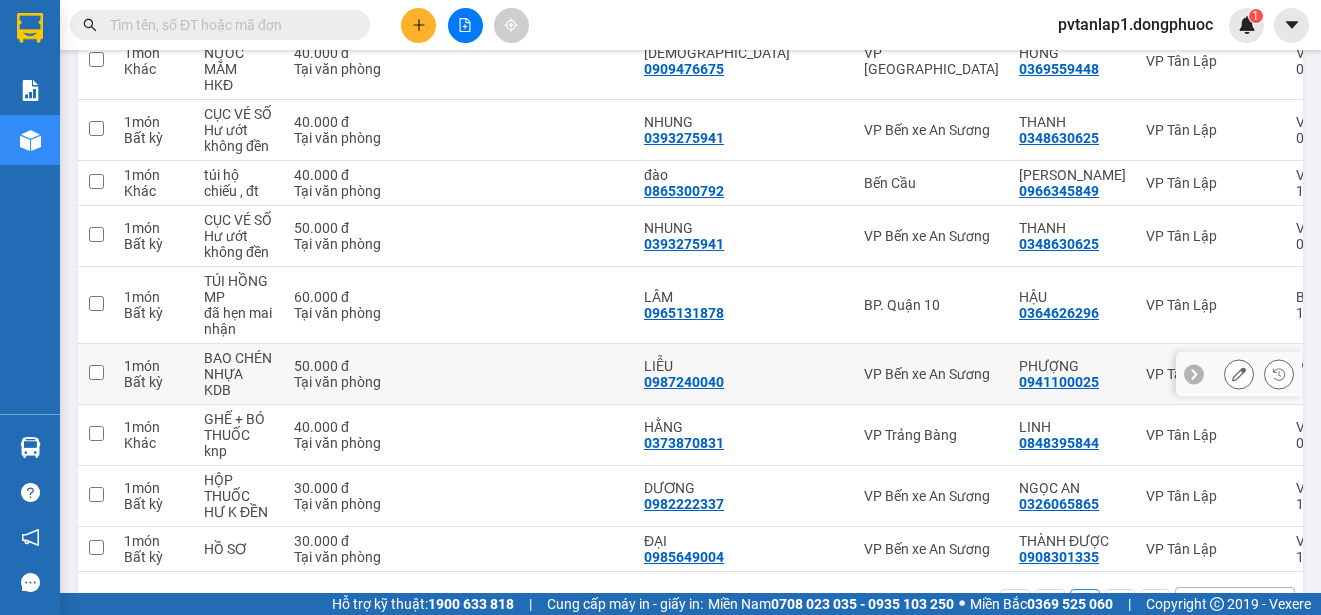 scroll, scrollTop: 400, scrollLeft: 0, axis: vertical 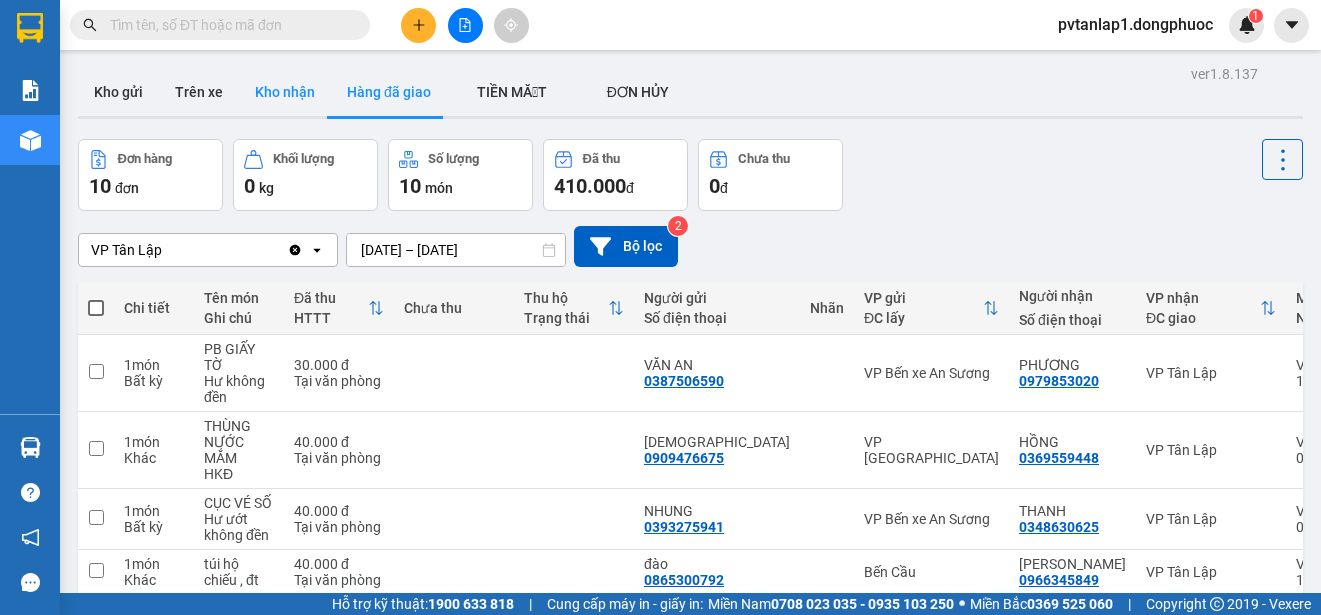 click on "Kho nhận" at bounding box center [285, 92] 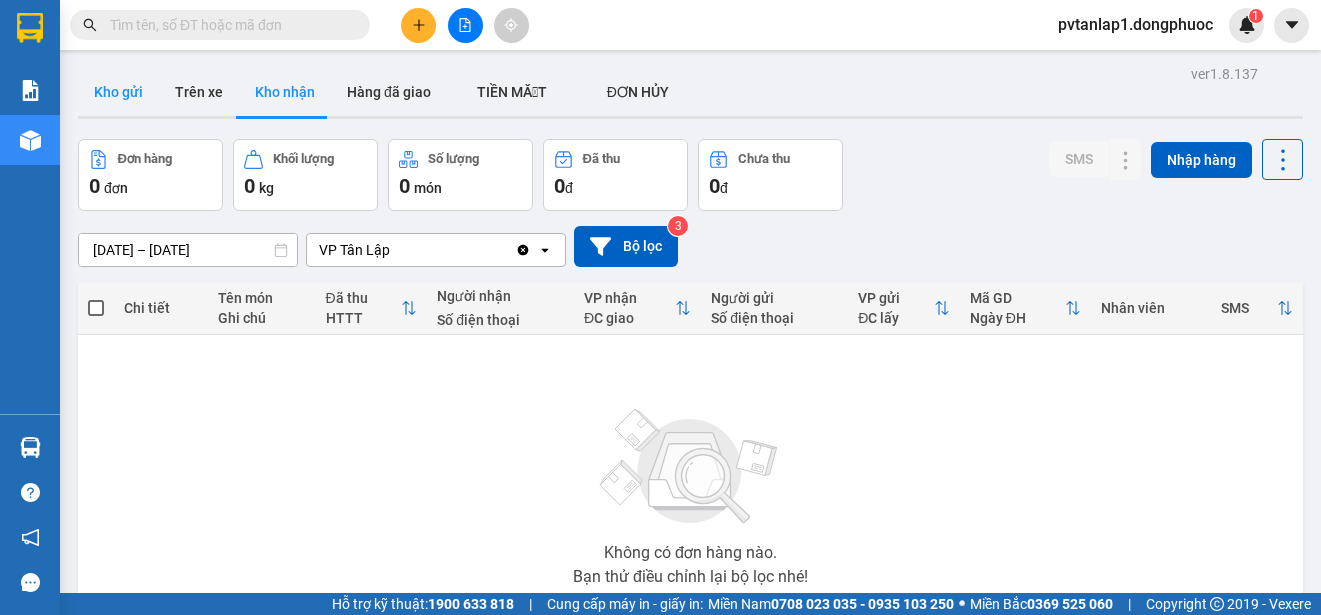 click on "Kho gửi" at bounding box center (118, 92) 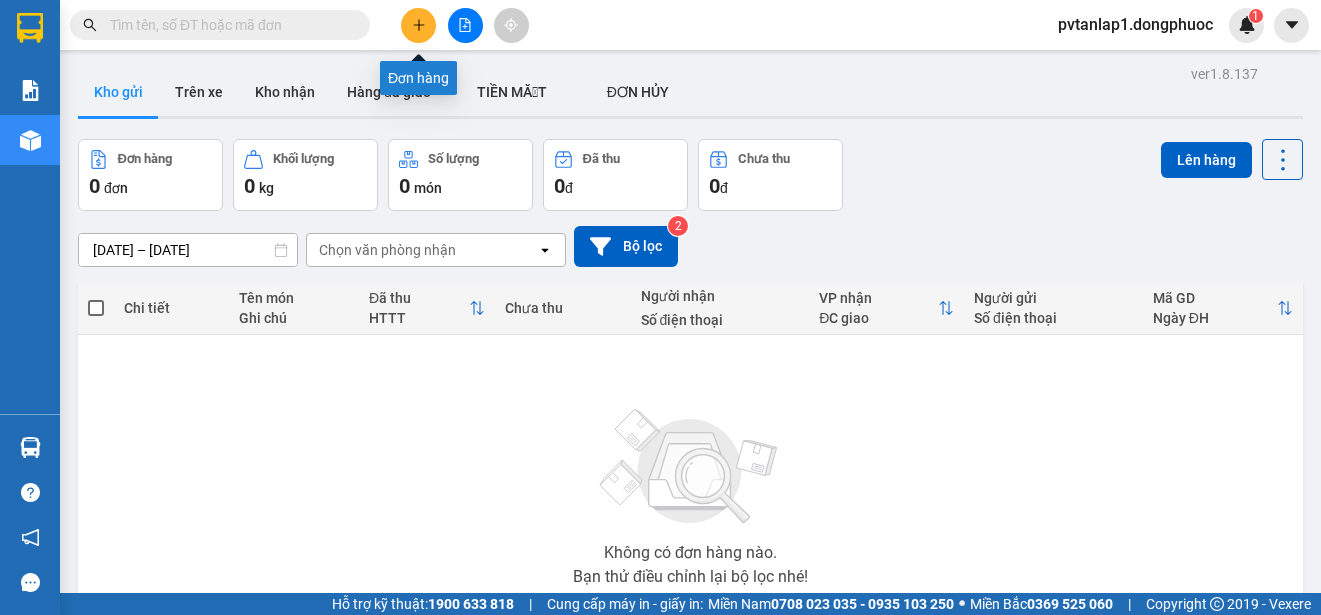 click 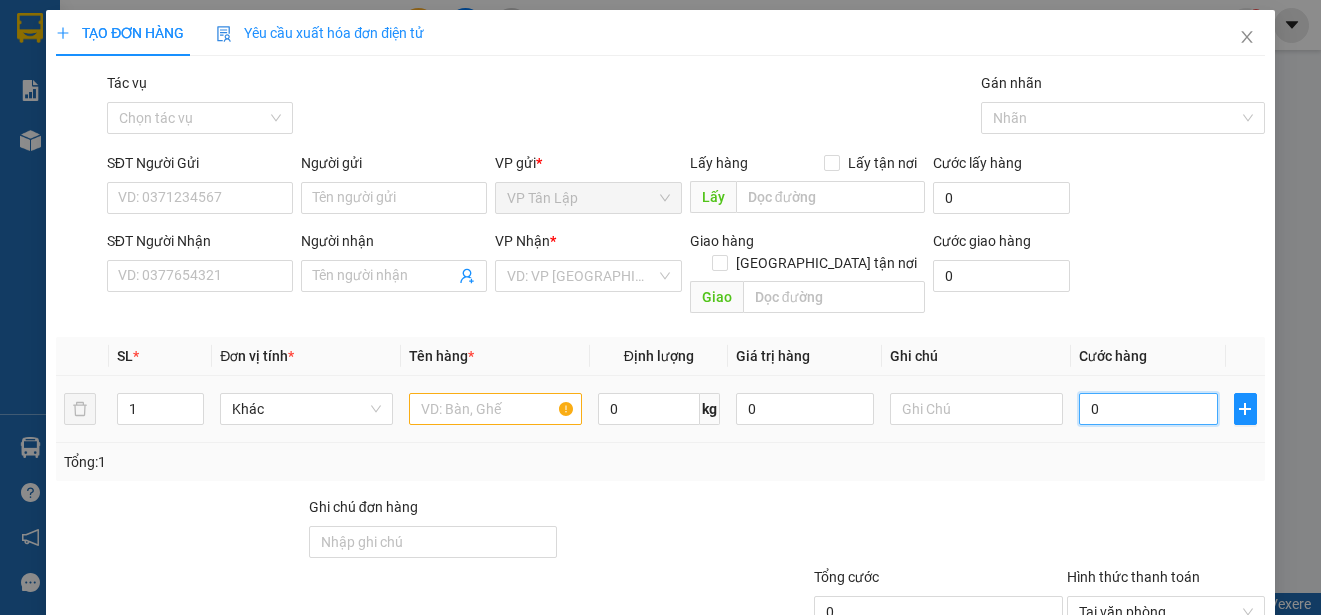 click on "0" at bounding box center (1148, 409) 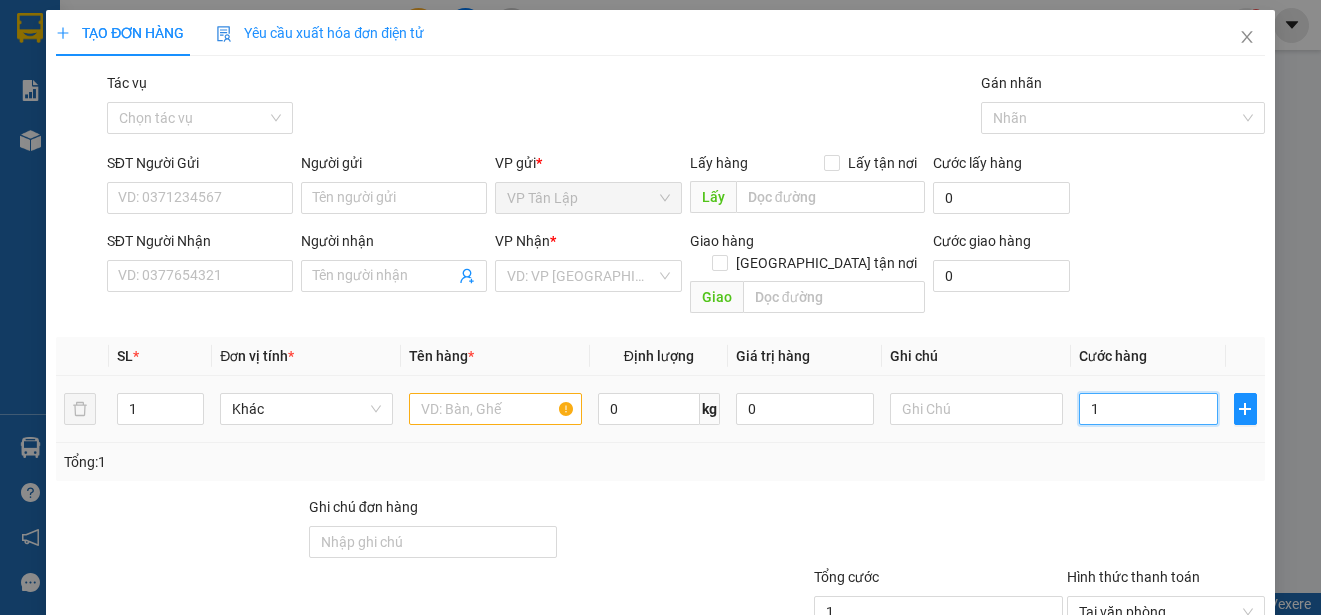 type on "14" 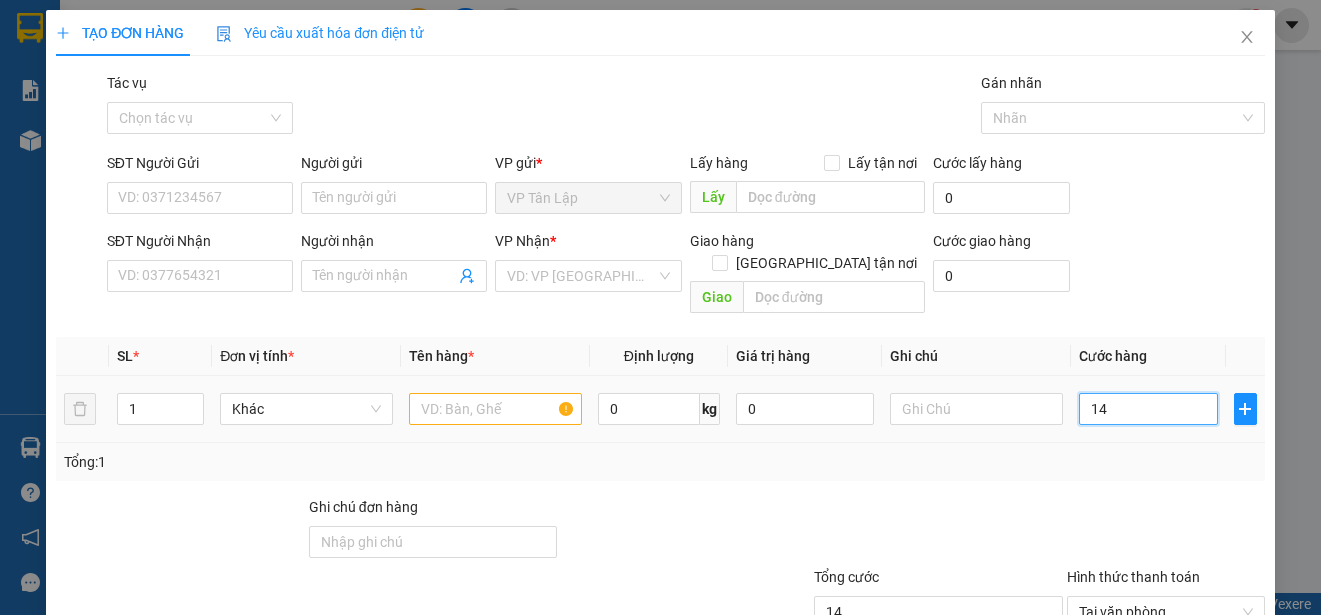 type on "140" 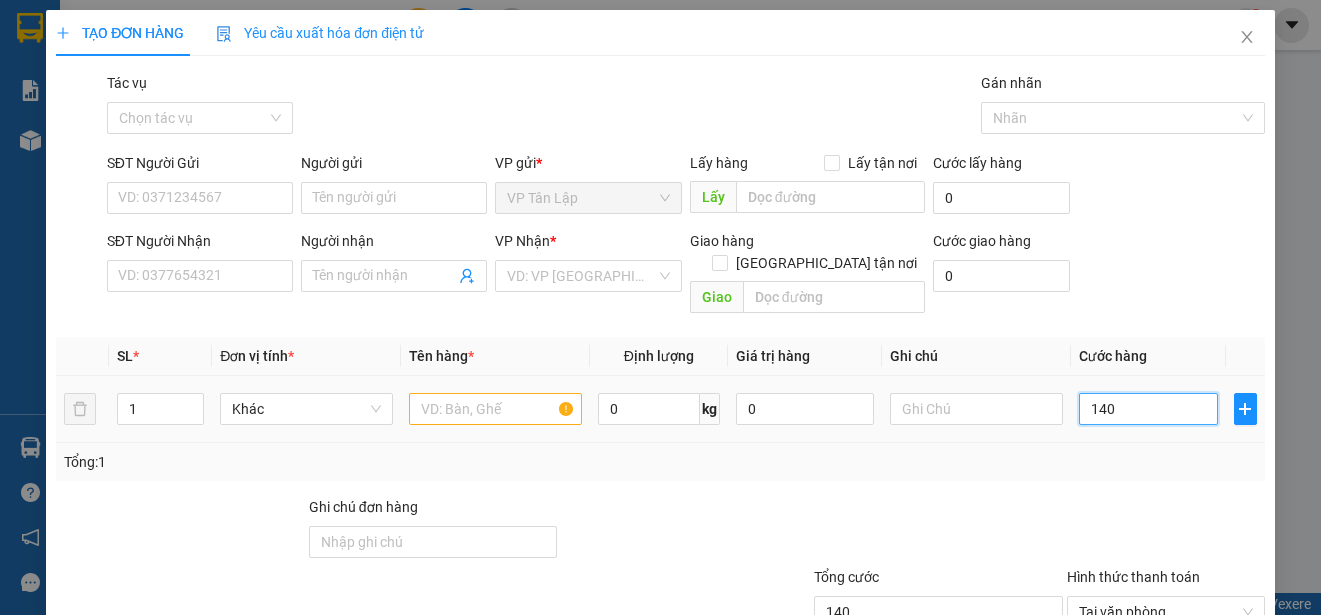 type on "1.400" 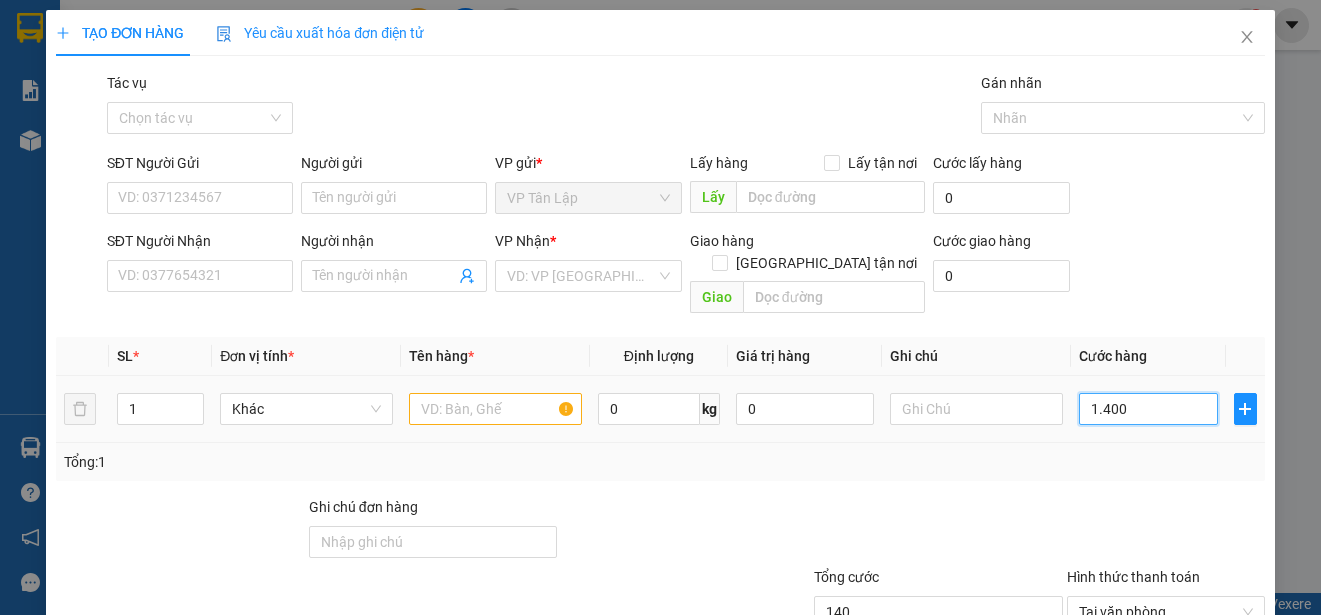type on "1.400" 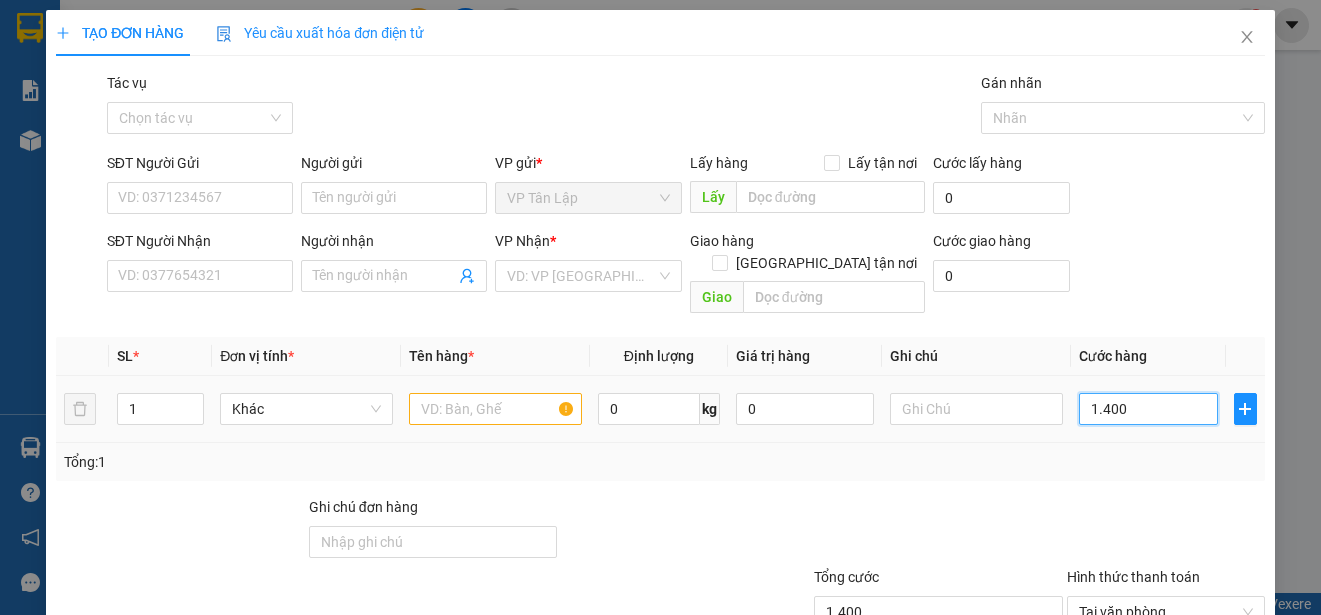 type on "14.000" 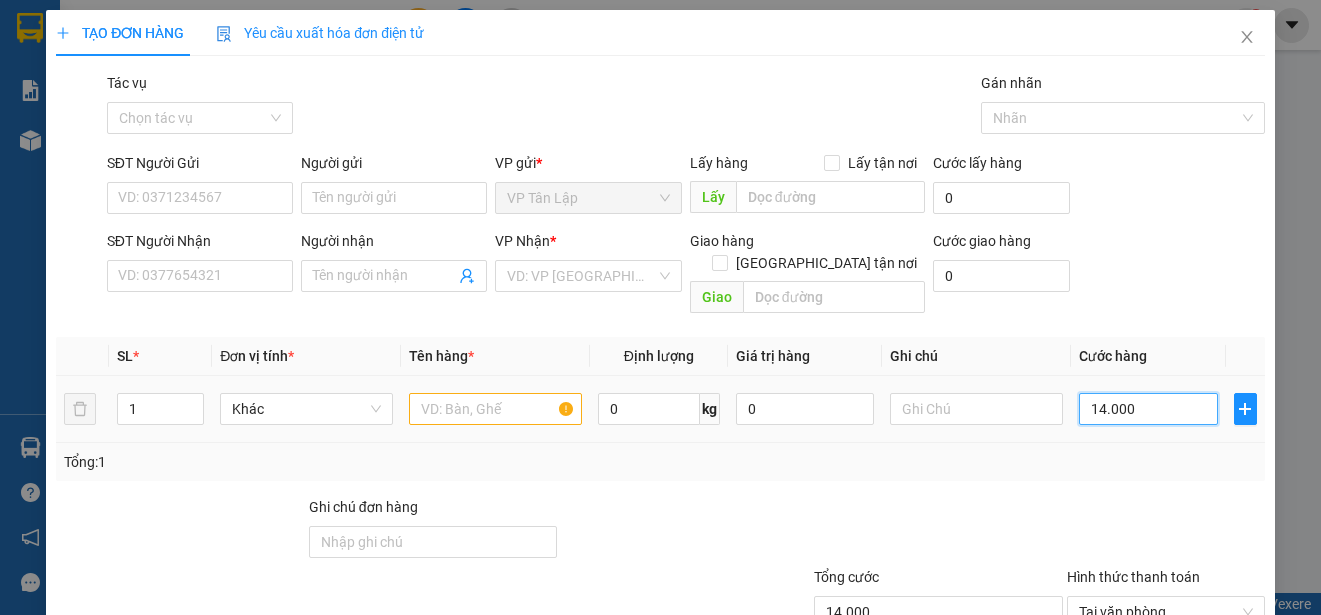 type on "140.000" 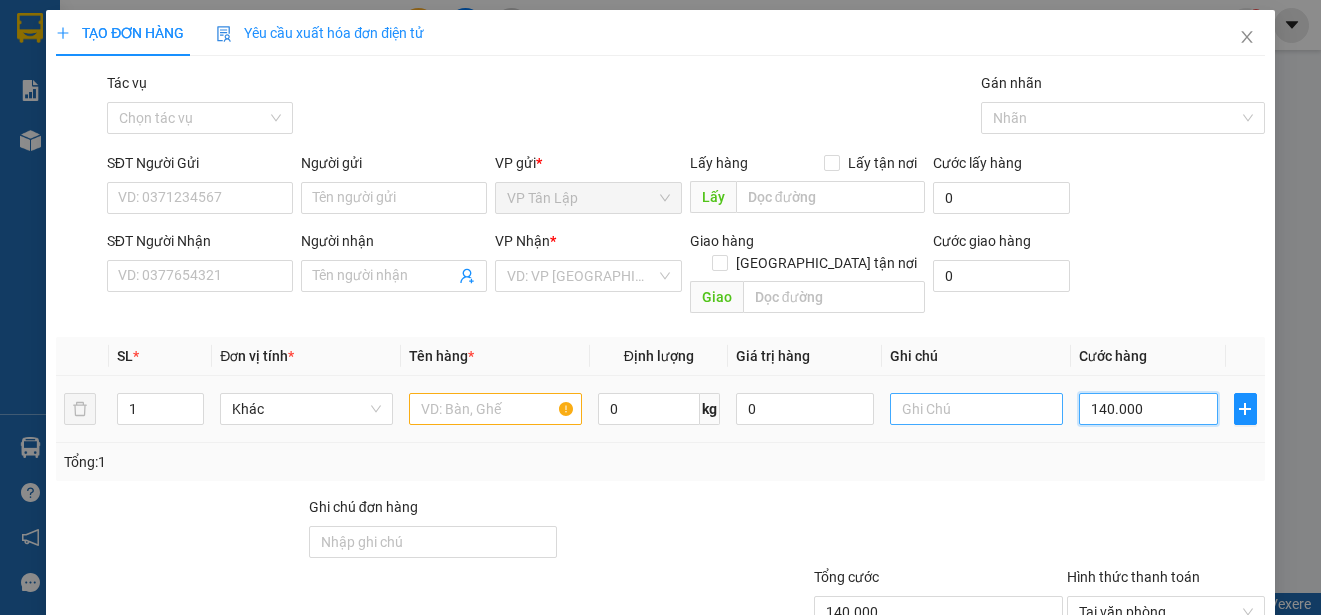 type on "140.000" 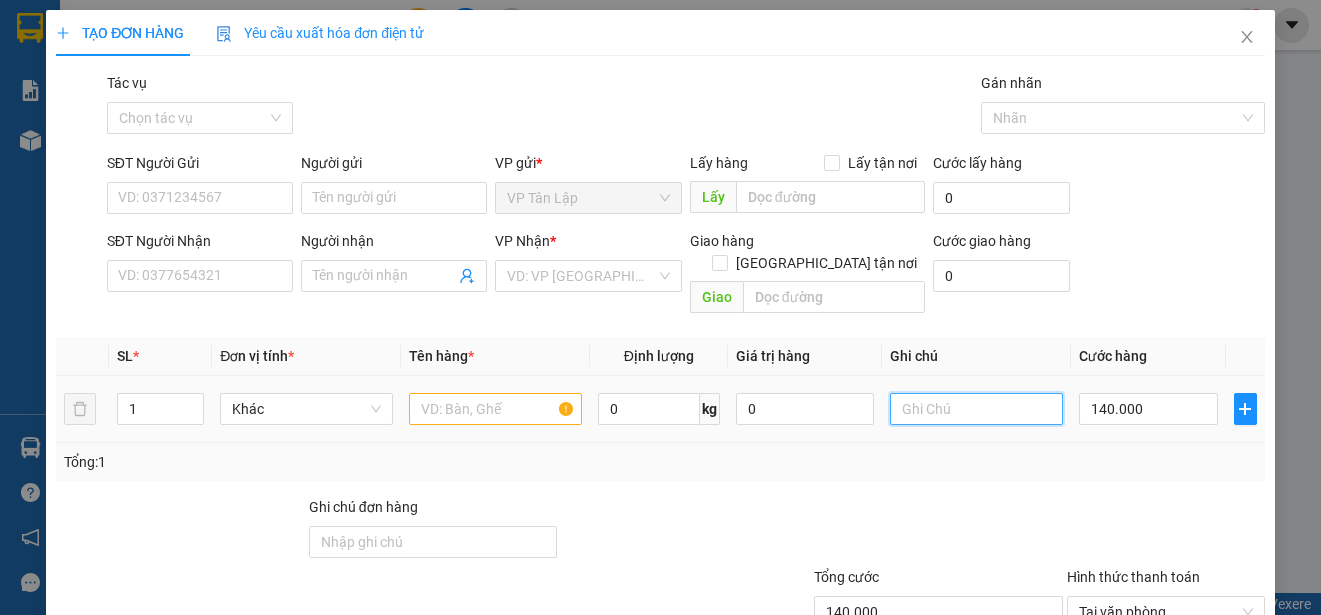click at bounding box center [976, 409] 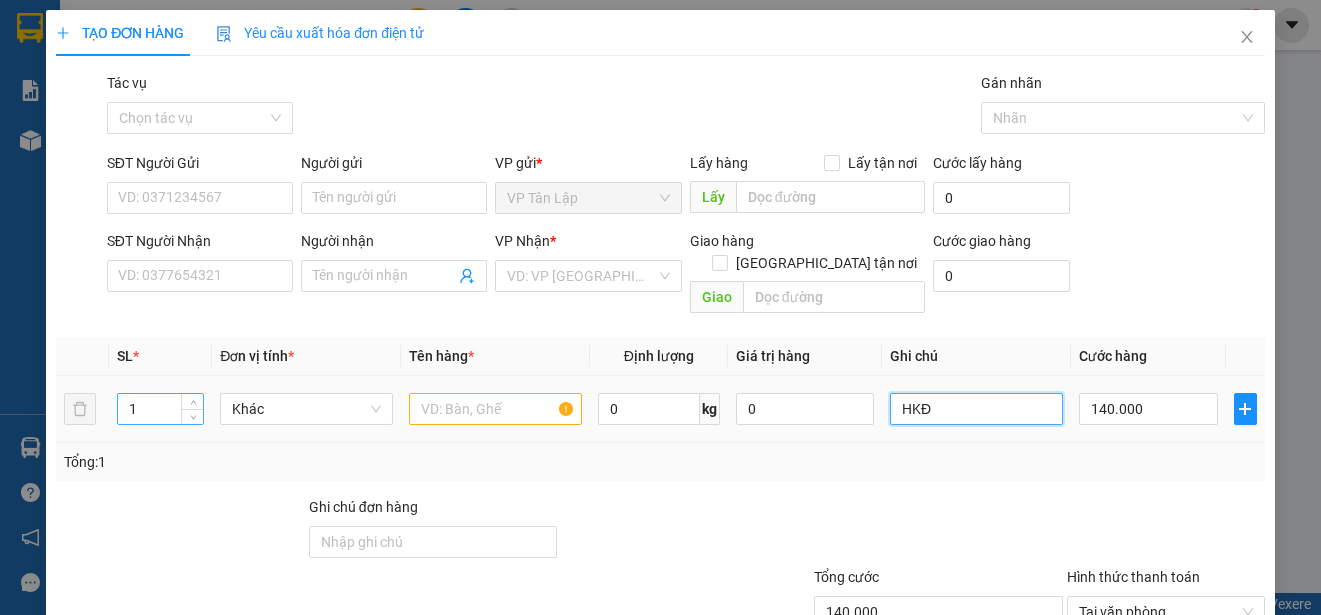 type on "HKĐ" 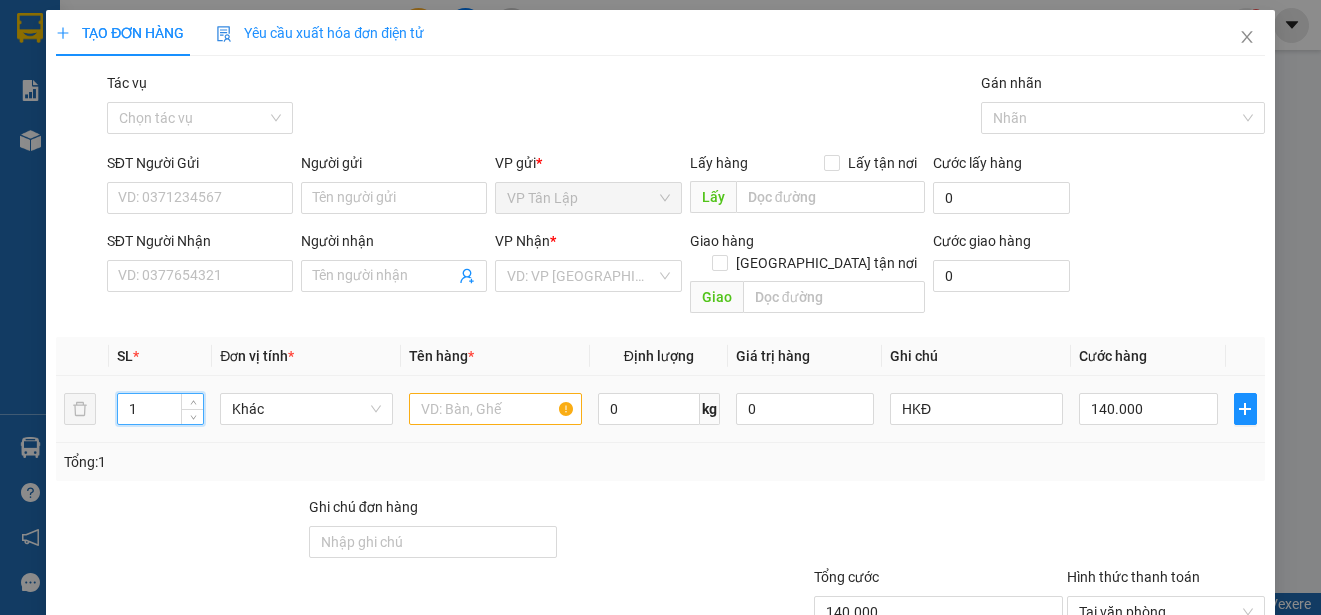 click on "1" at bounding box center [160, 409] 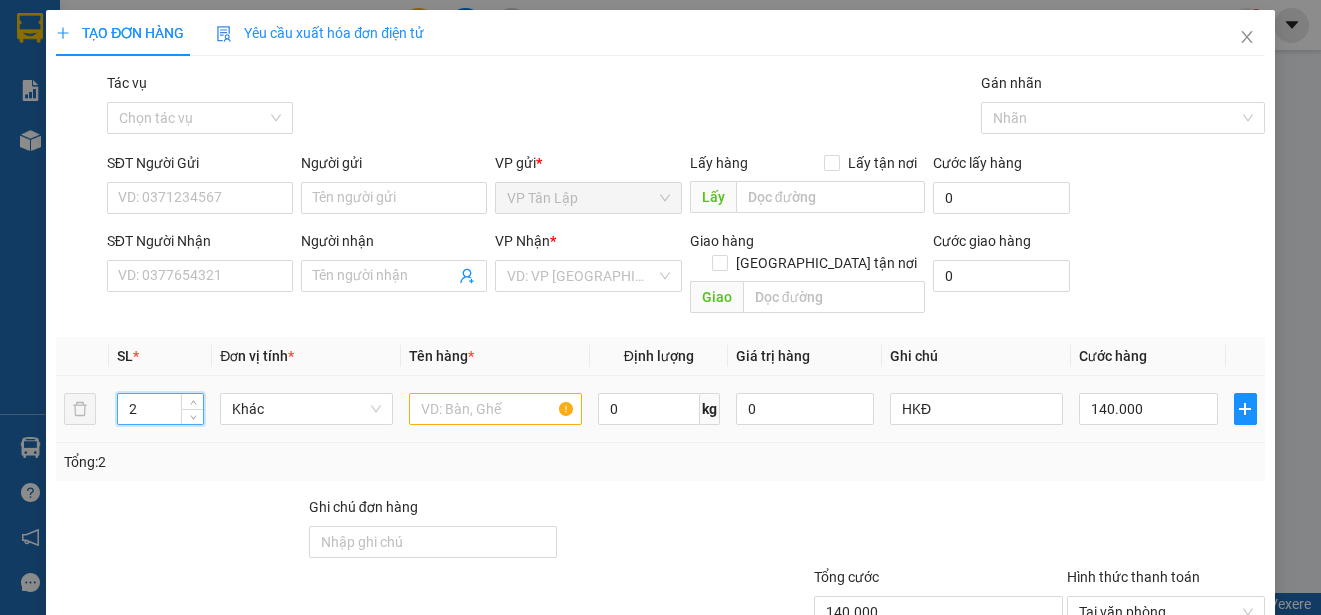 type on "2" 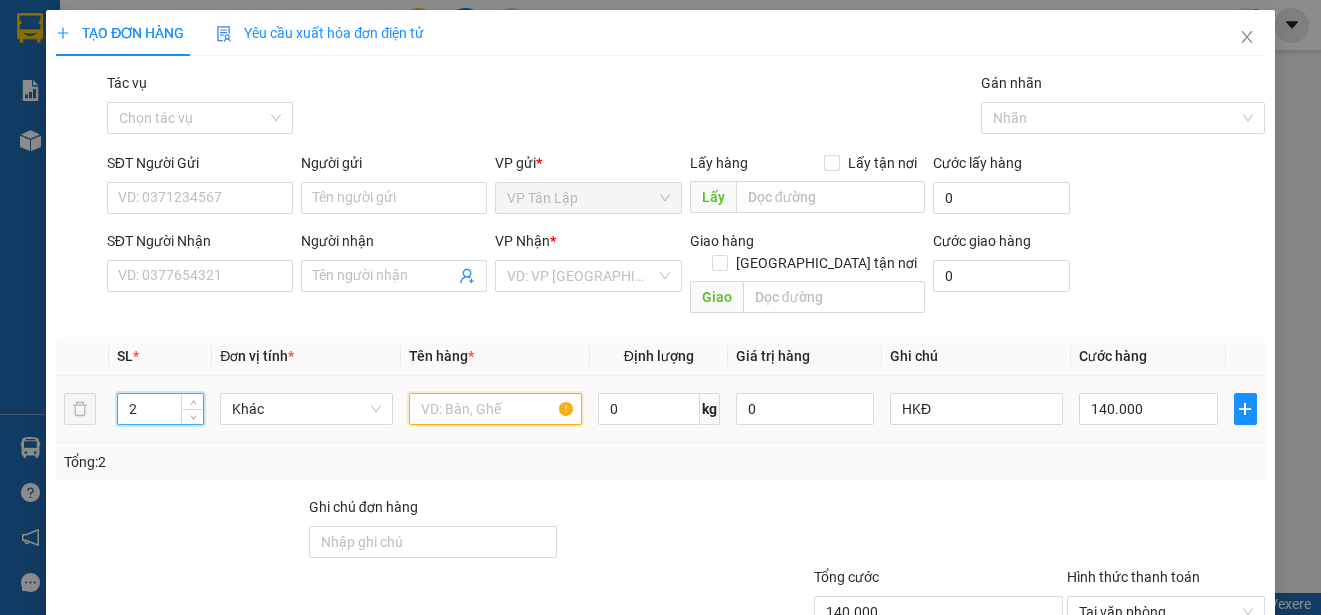 click at bounding box center (495, 409) 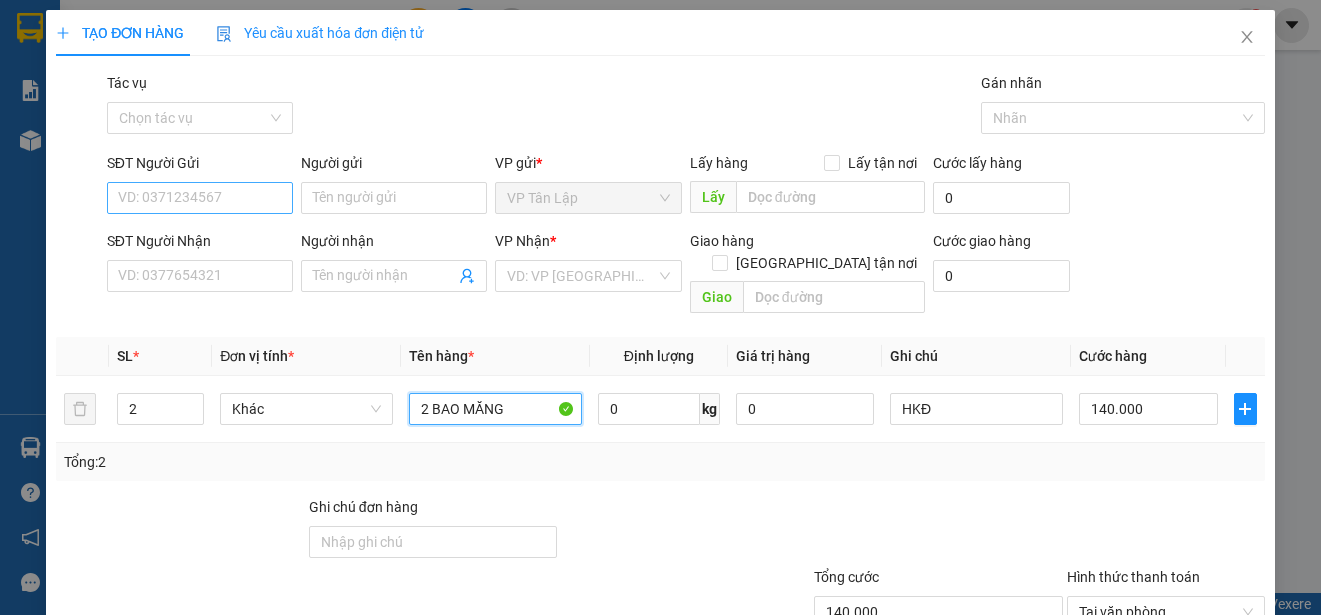 type on "2 BAO MĂNG" 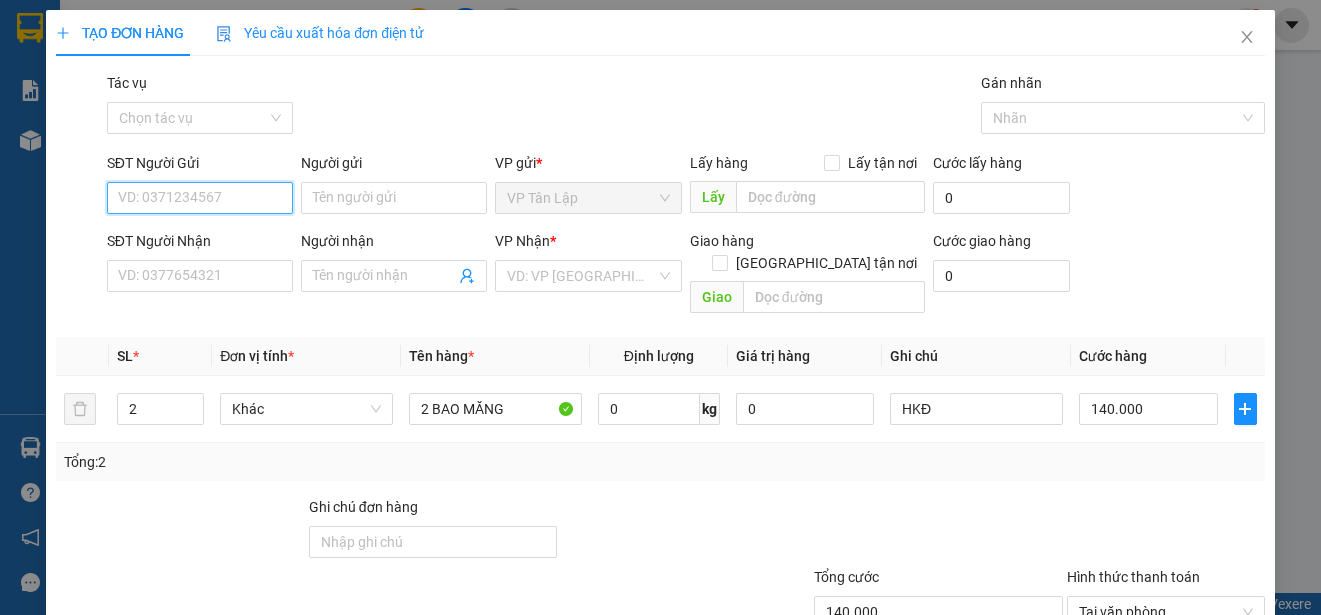 click on "SĐT Người Gửi" at bounding box center [200, 198] 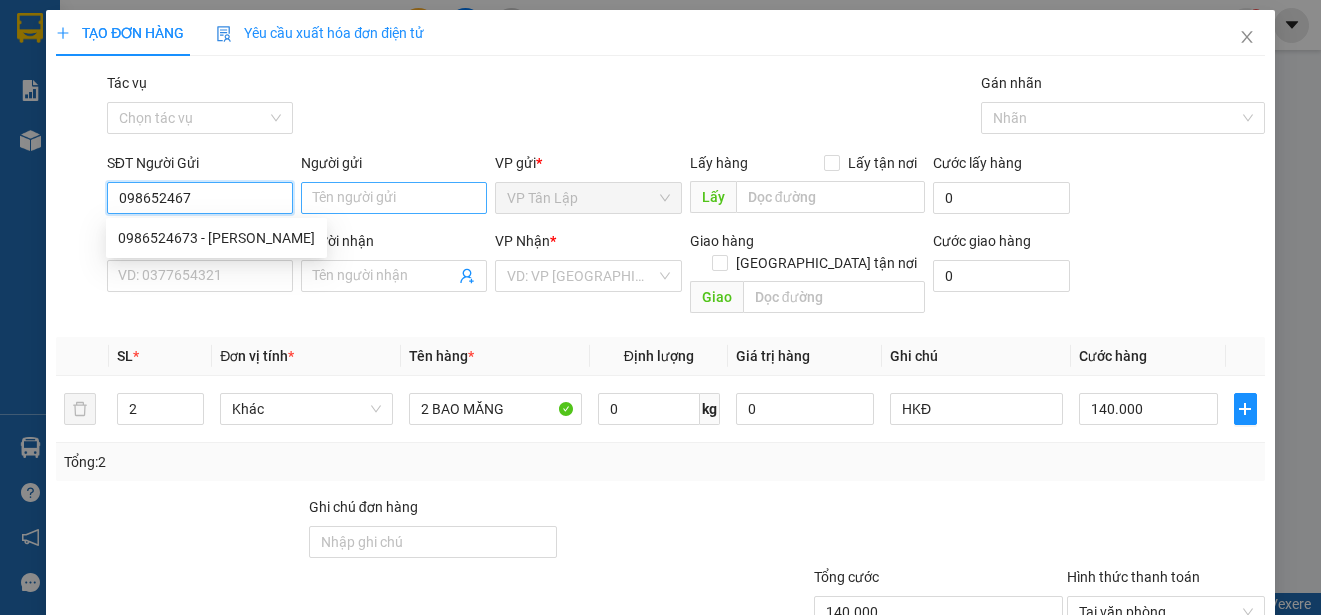 type on "0986524673" 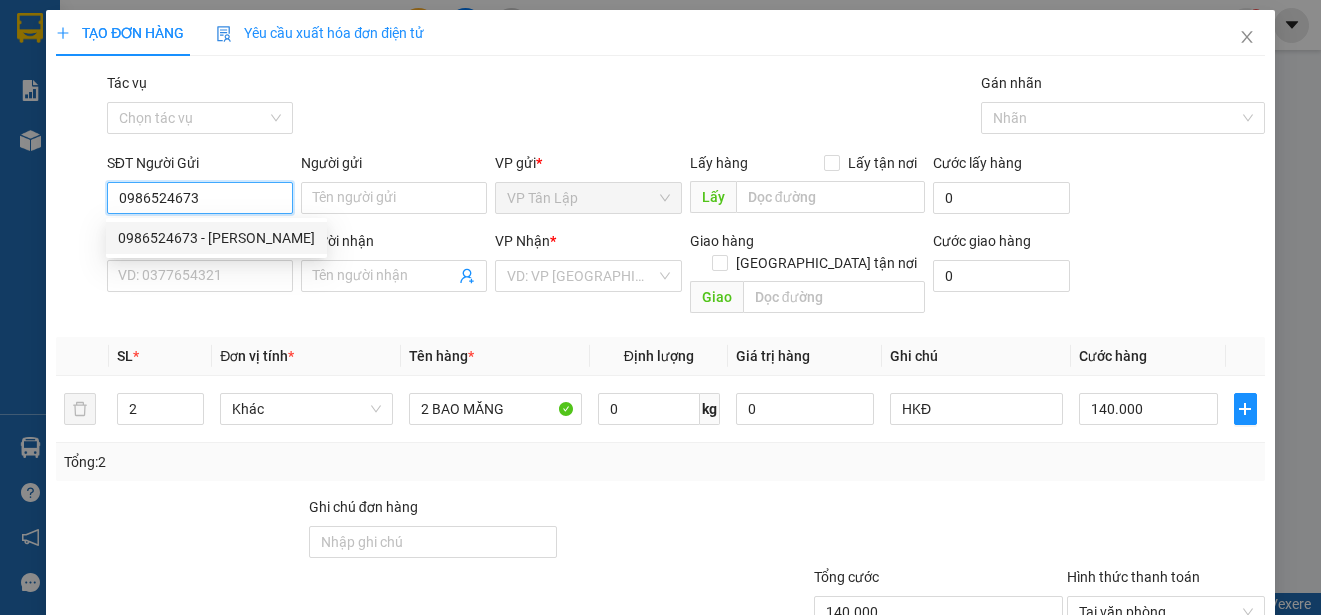 click on "0986524673 - [PERSON_NAME]" at bounding box center [216, 238] 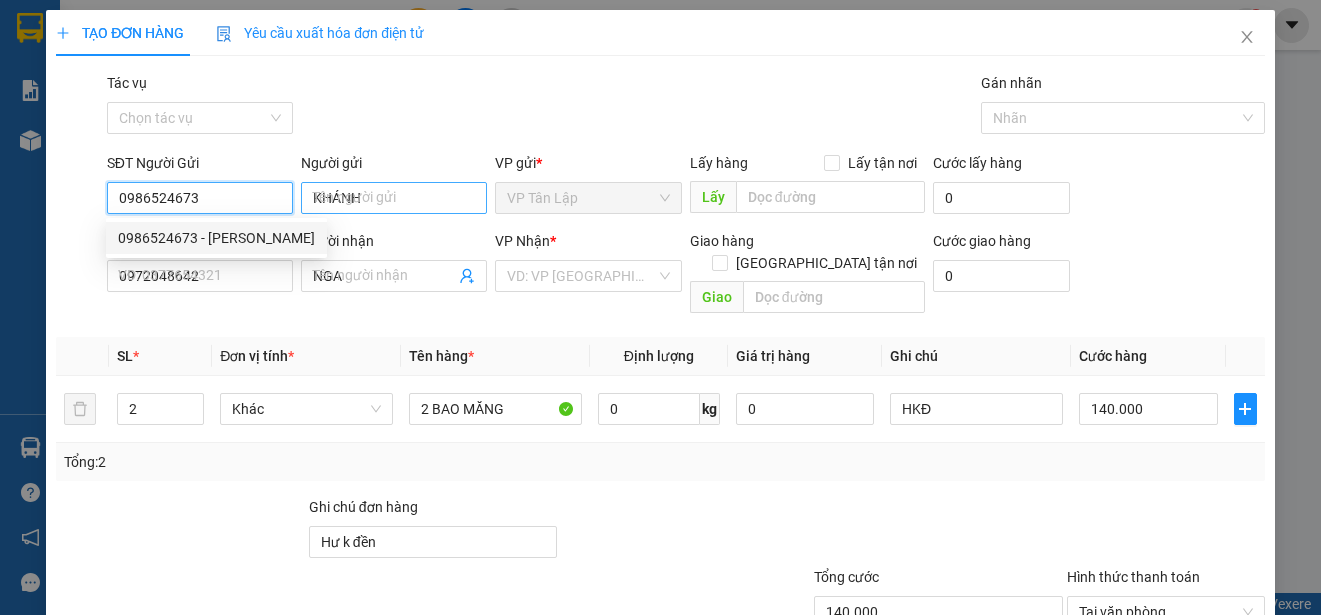 type on "50.000" 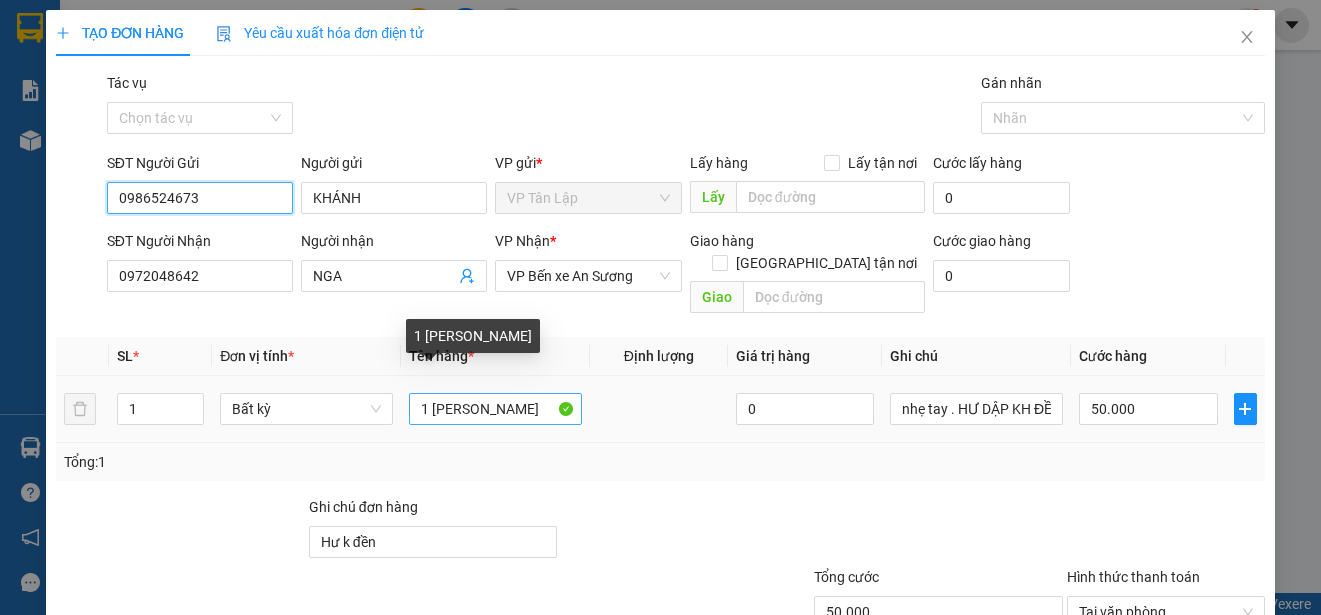 type on "0986524673" 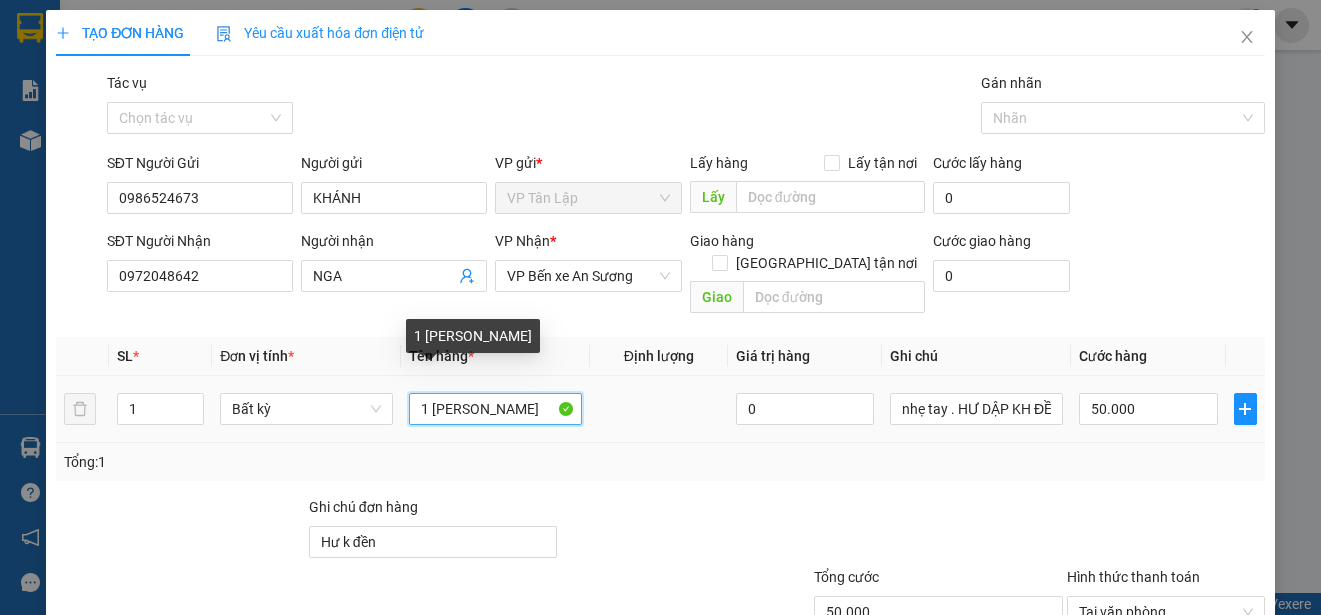 click on "1 [PERSON_NAME]" at bounding box center [495, 409] 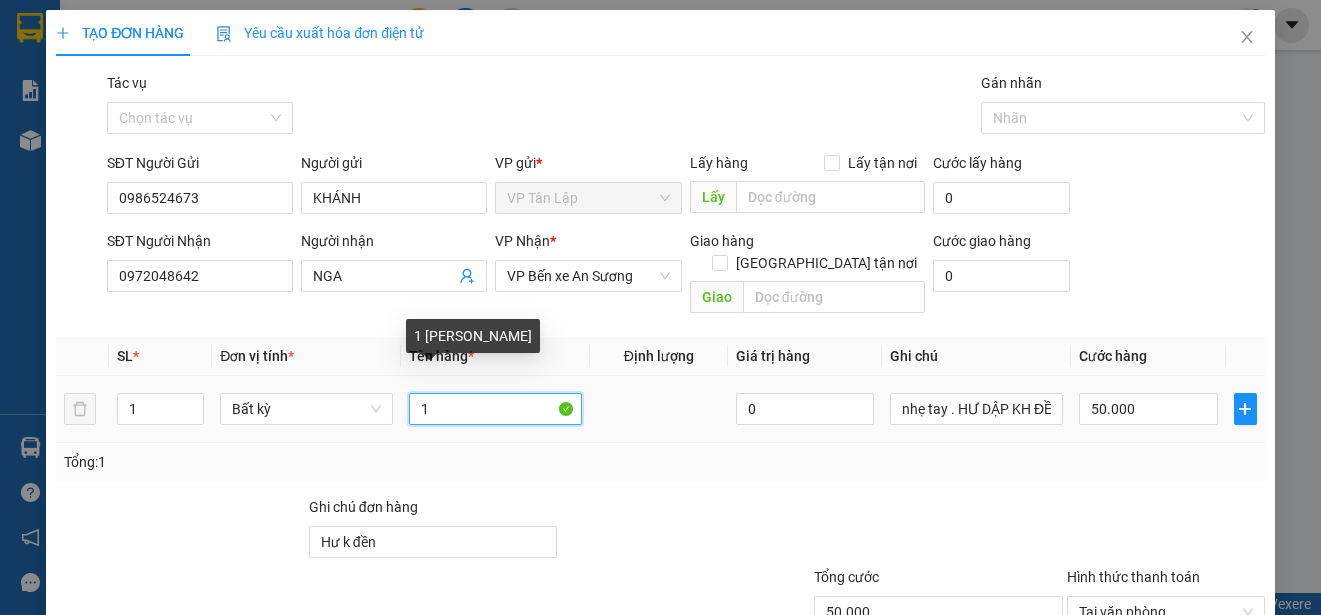 type on "1" 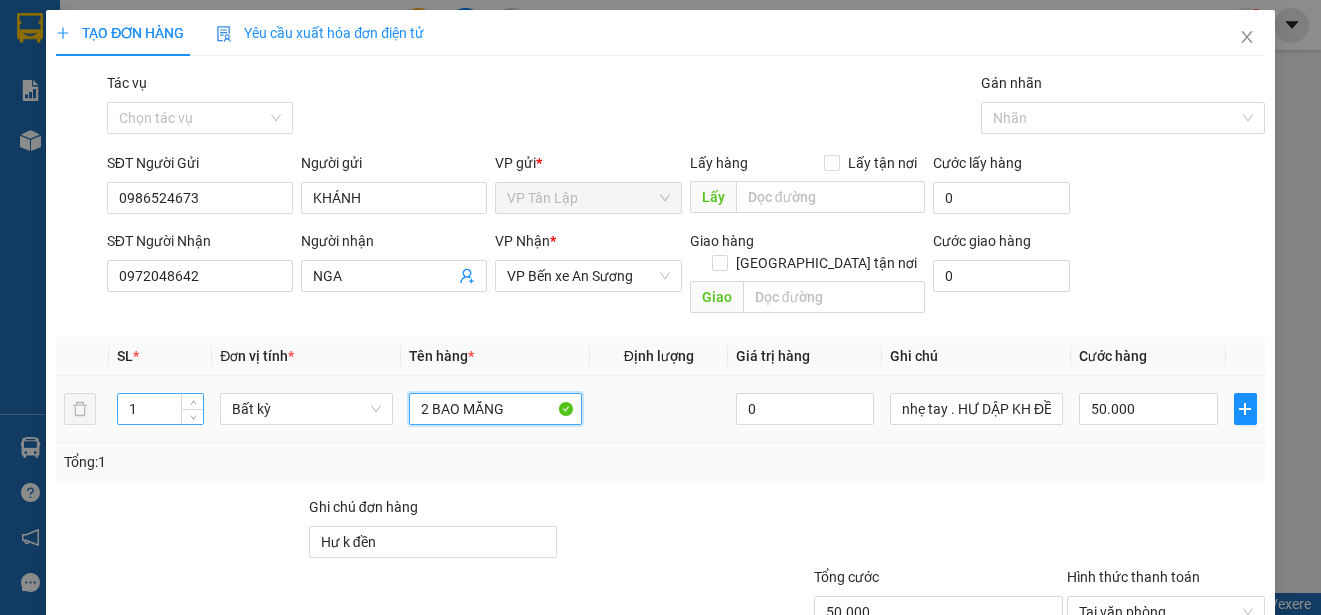 type on "2 BAO MĂNG" 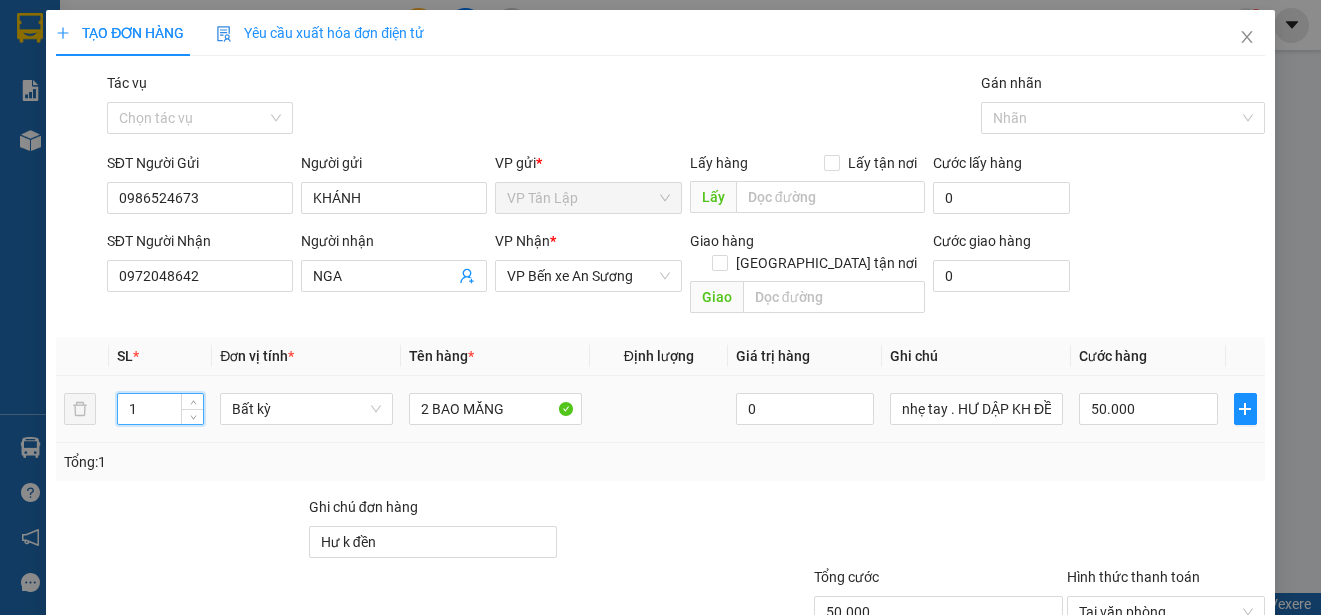drag, startPoint x: 143, startPoint y: 380, endPoint x: 124, endPoint y: 392, distance: 22.472204 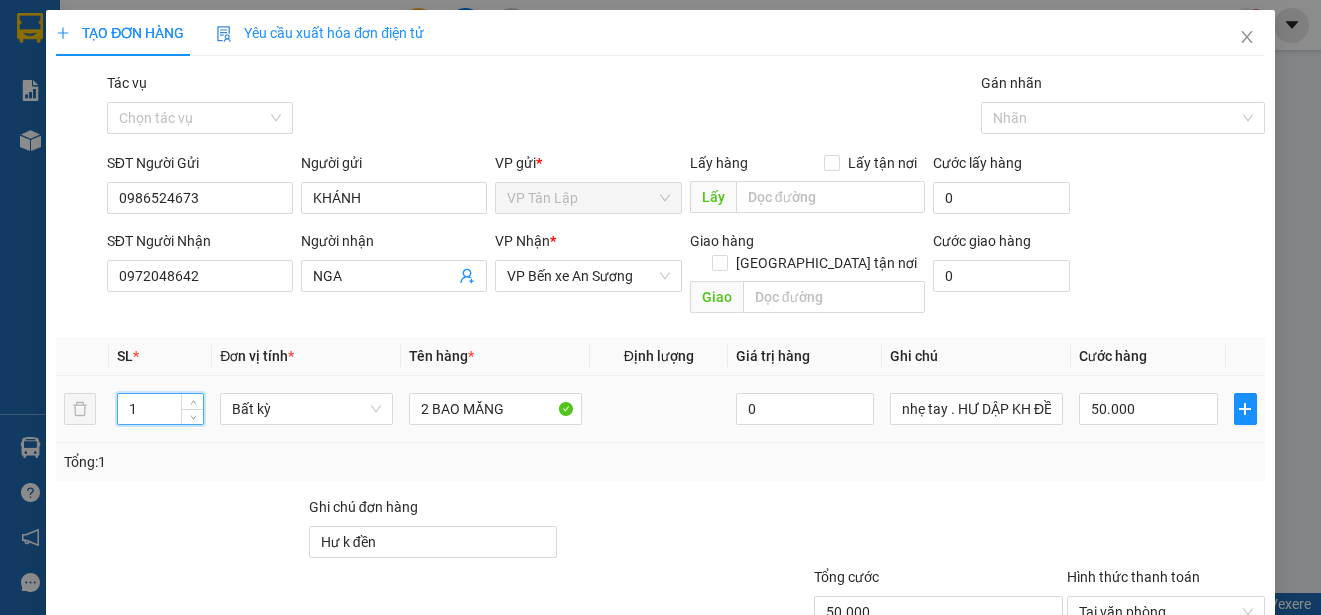 click on "1" at bounding box center (160, 409) 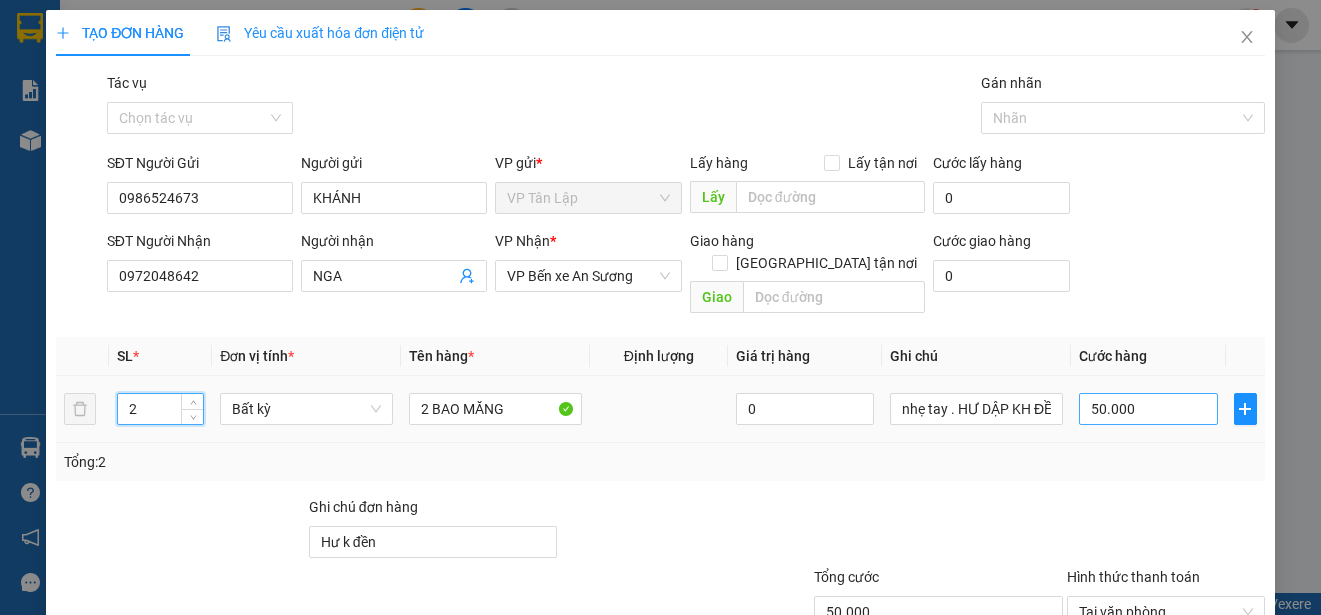 type on "2" 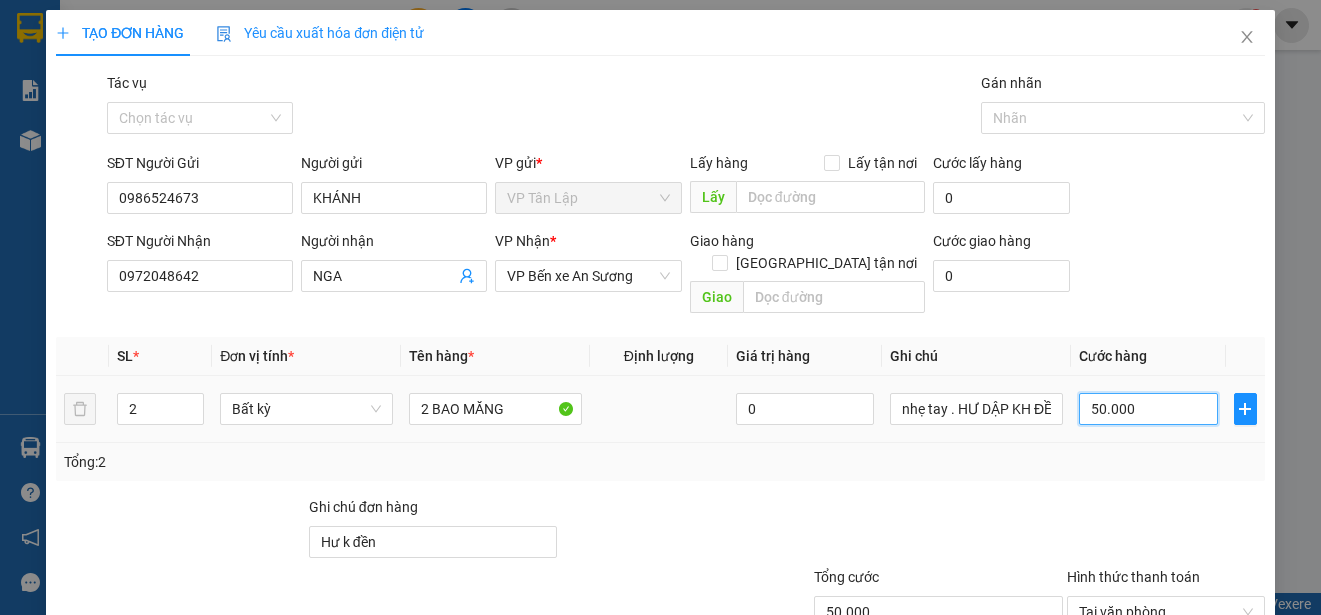 click on "50.000" at bounding box center [1148, 409] 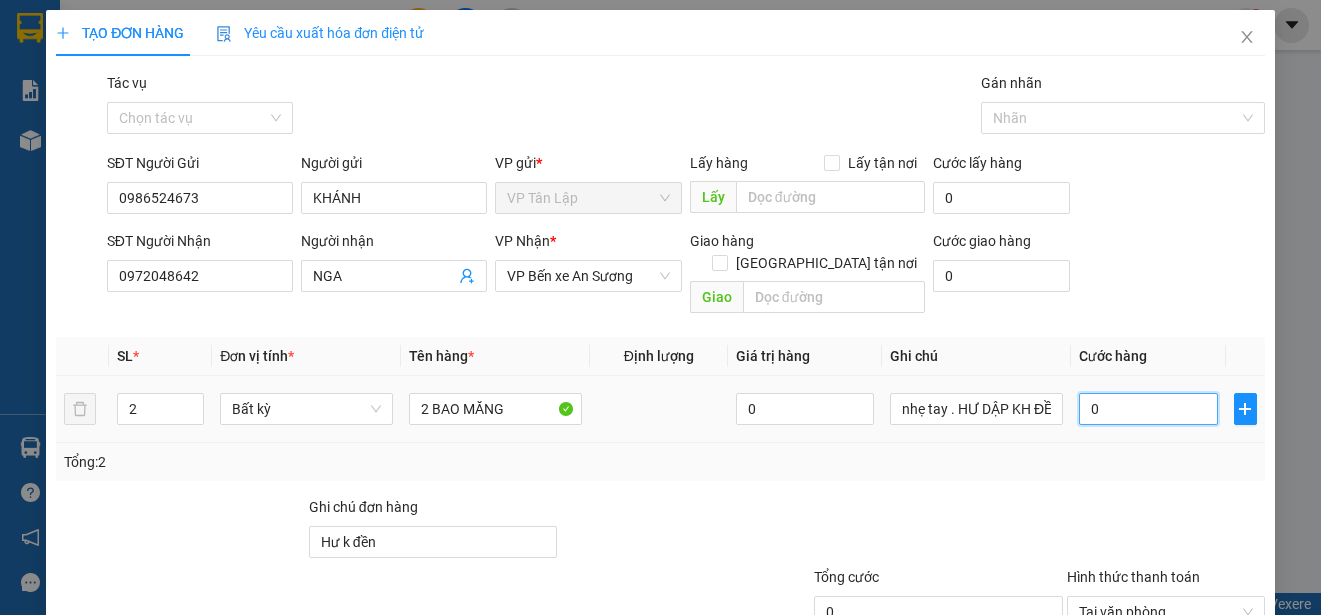 type on "1" 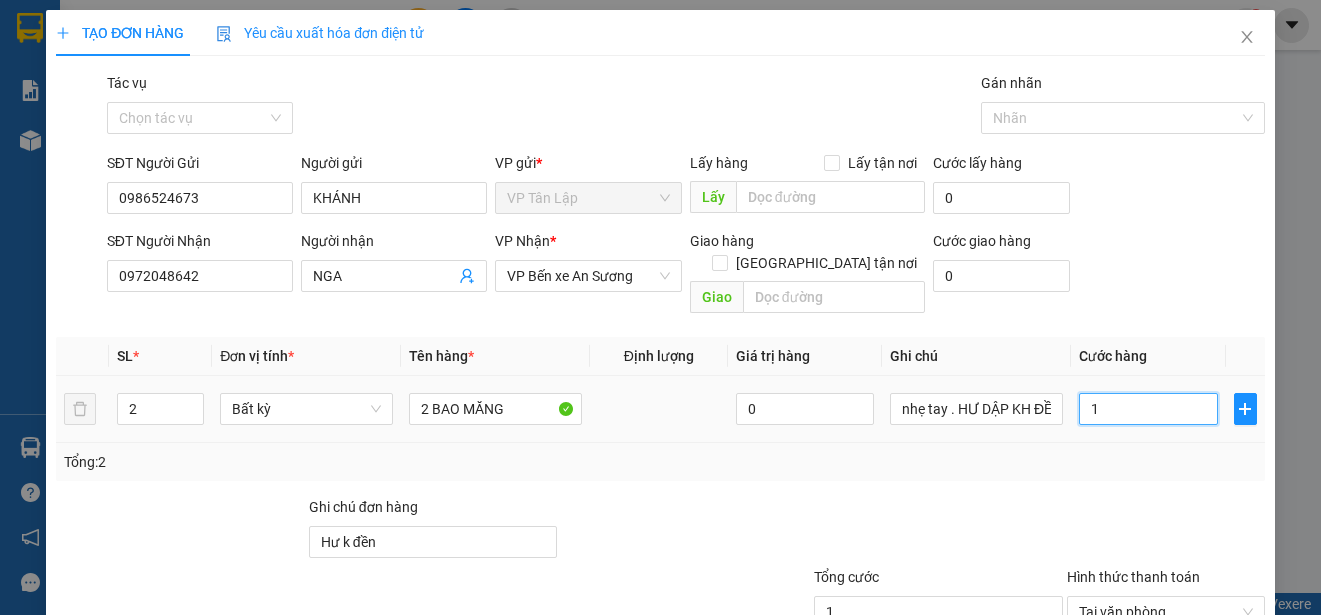 type on "14" 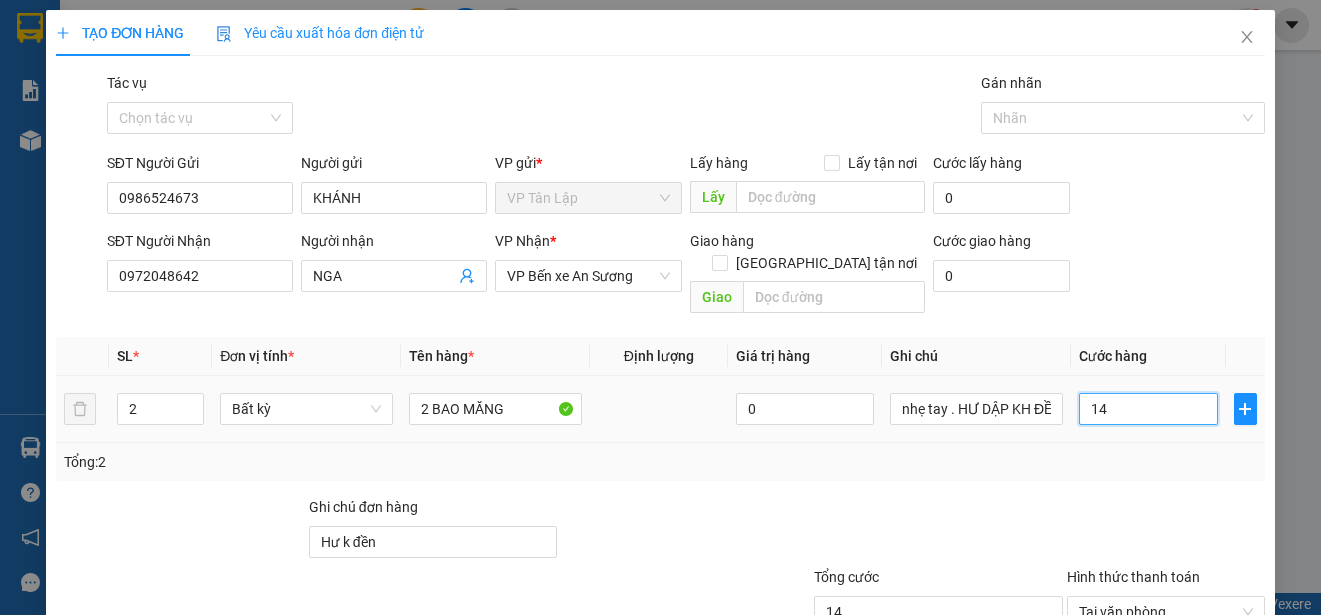 type on "140" 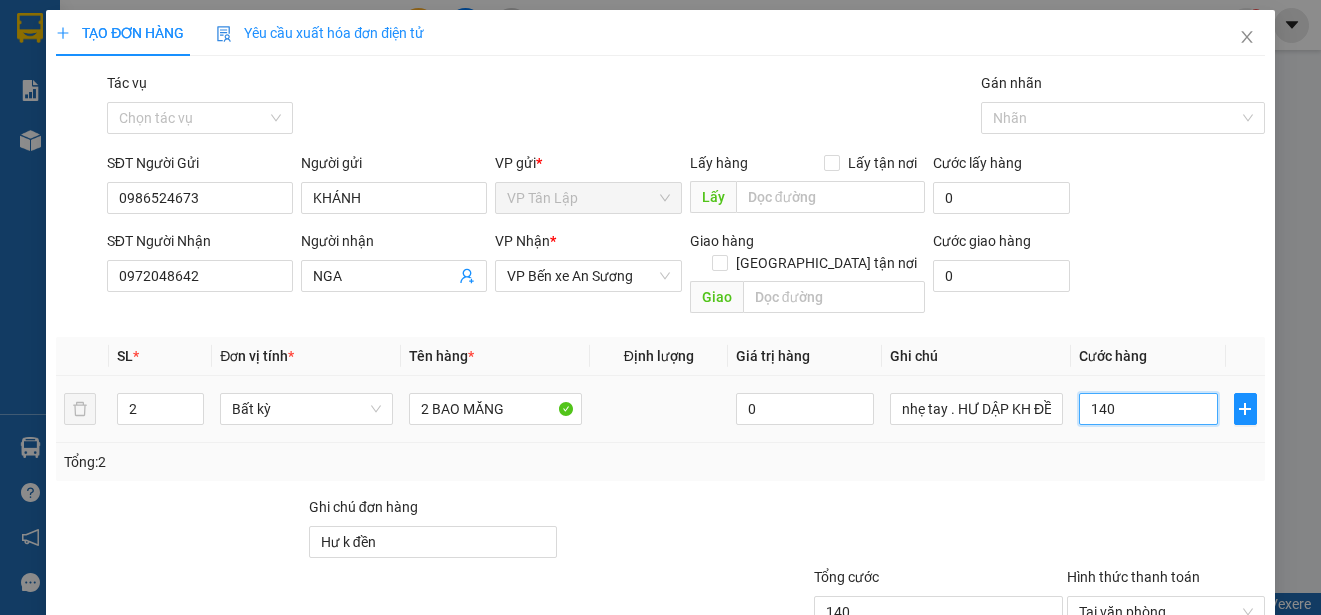 type on "1.400" 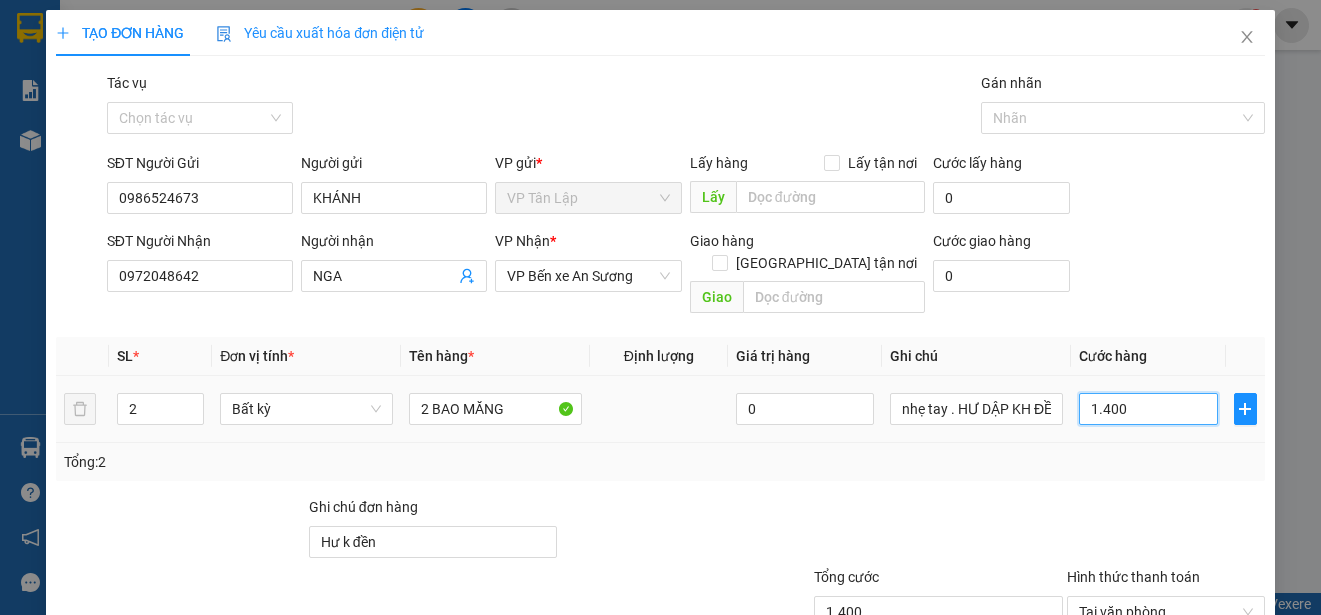 type on "14.000" 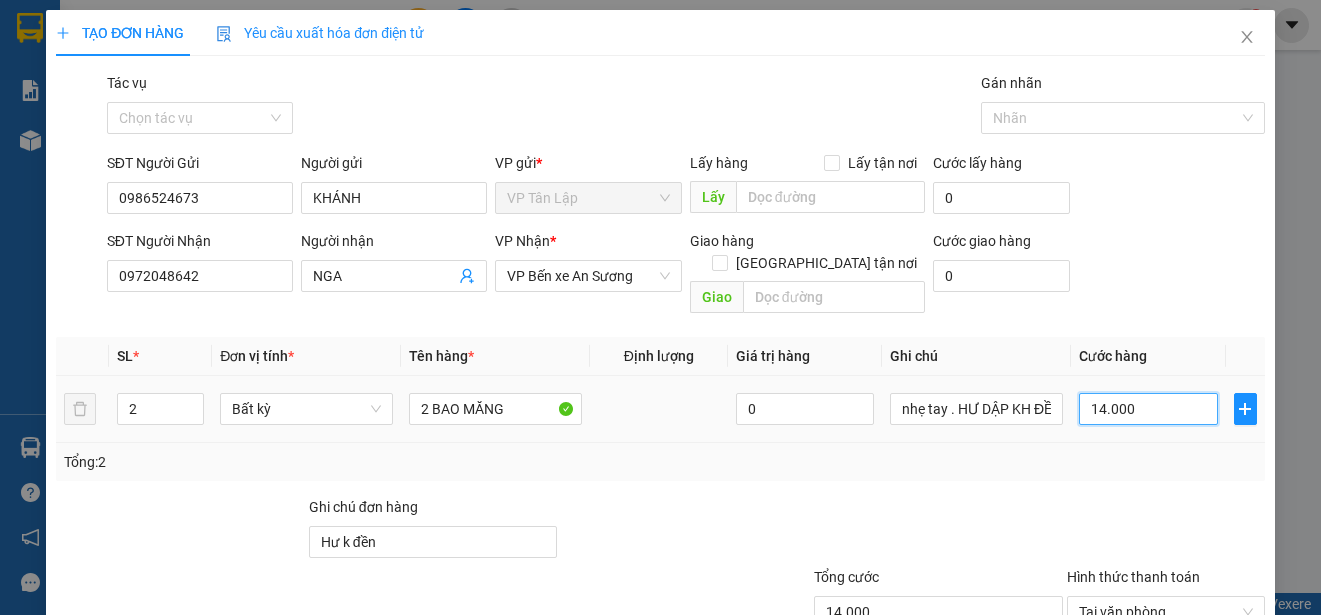 type on "140.000" 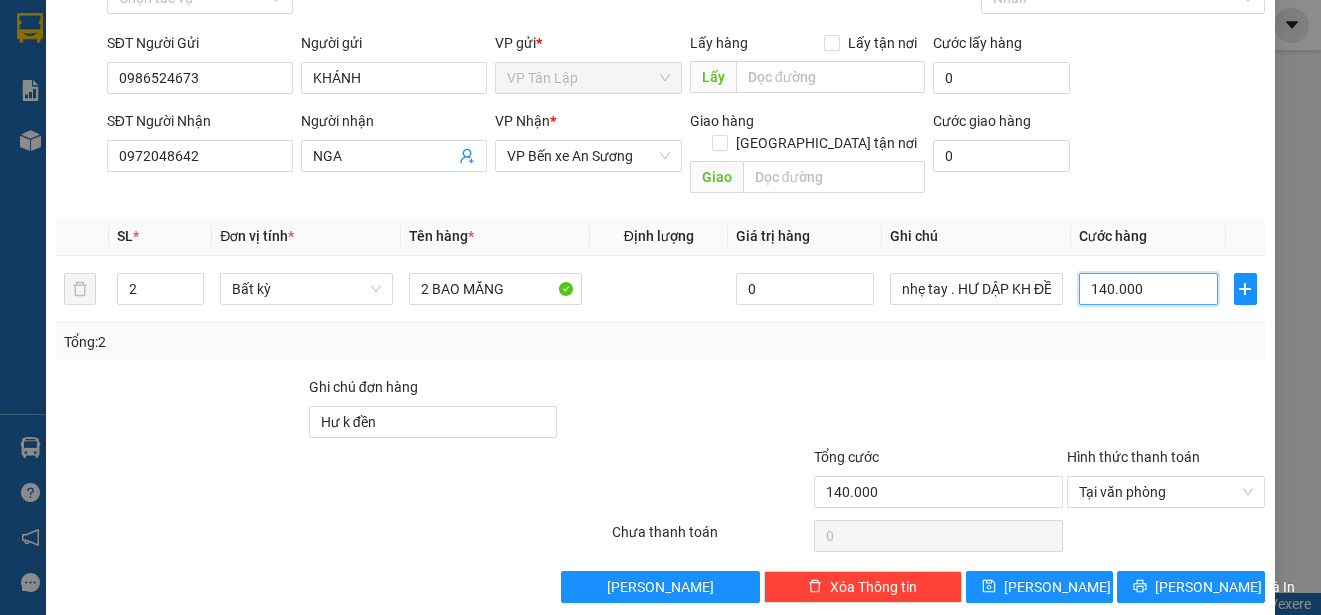 scroll, scrollTop: 125, scrollLeft: 0, axis: vertical 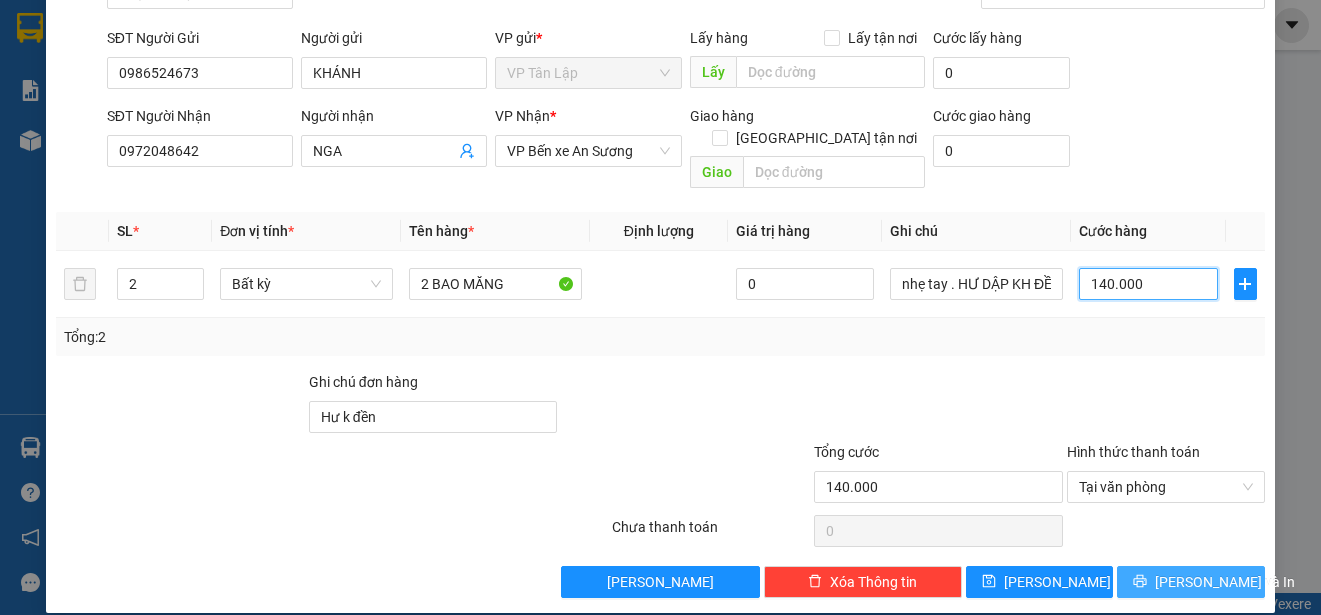 type on "140.000" 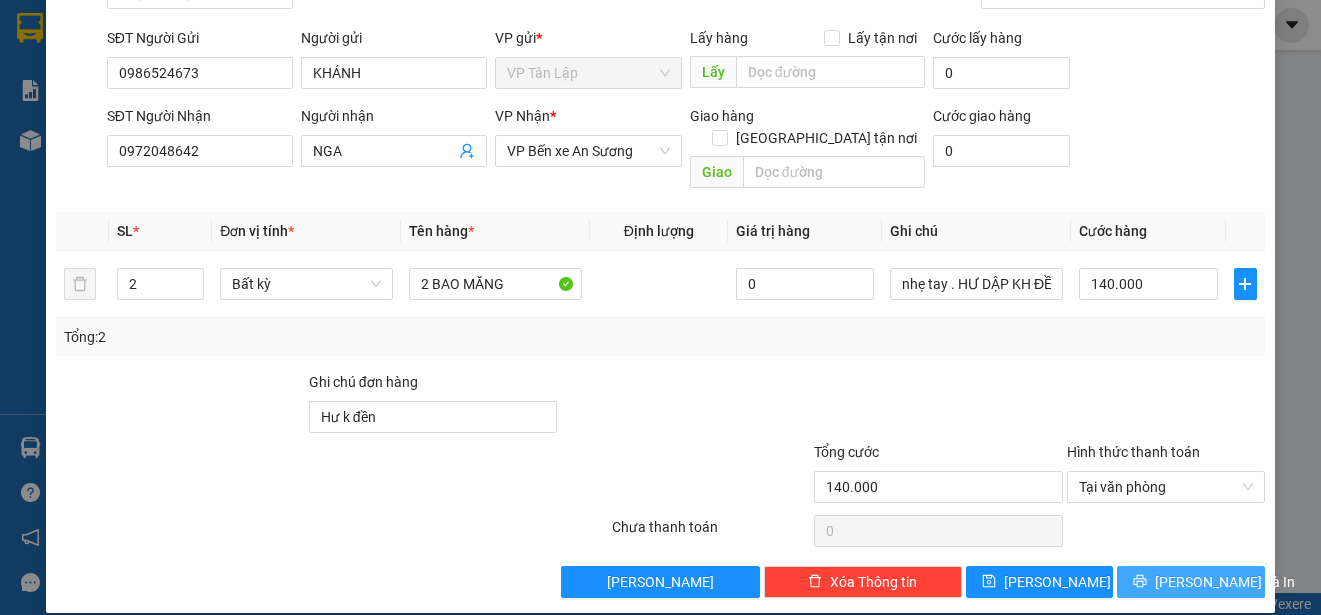 click on "[PERSON_NAME] và In" at bounding box center (1225, 582) 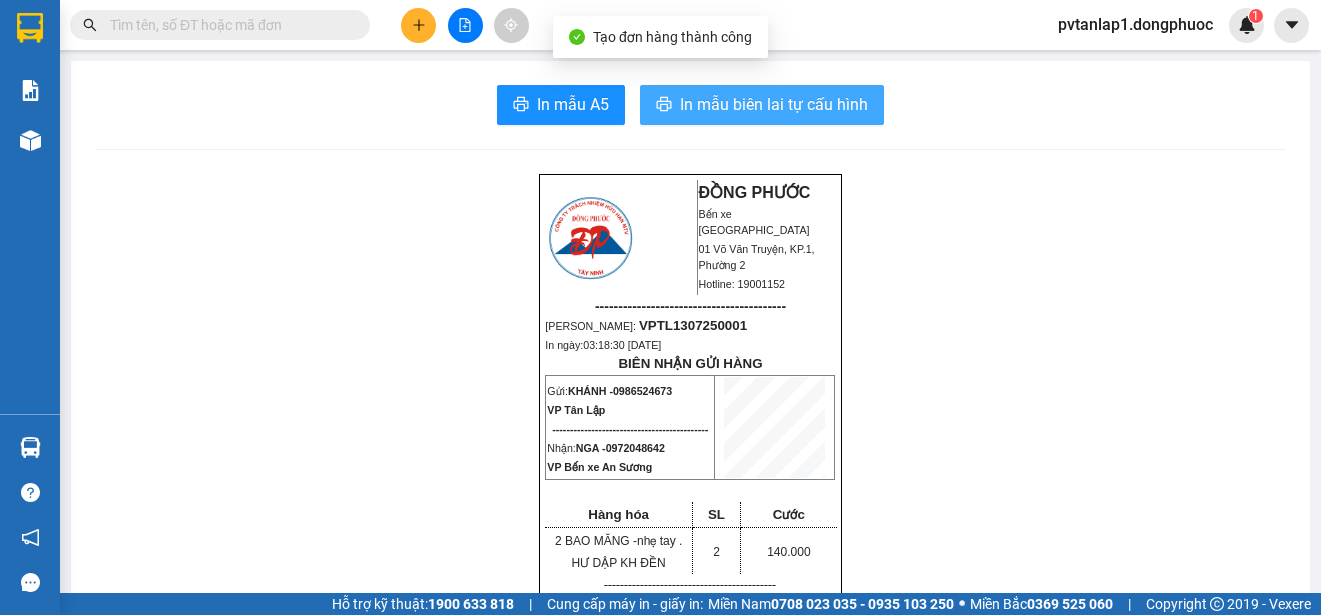 click on "In mẫu biên lai tự cấu hình" at bounding box center [774, 104] 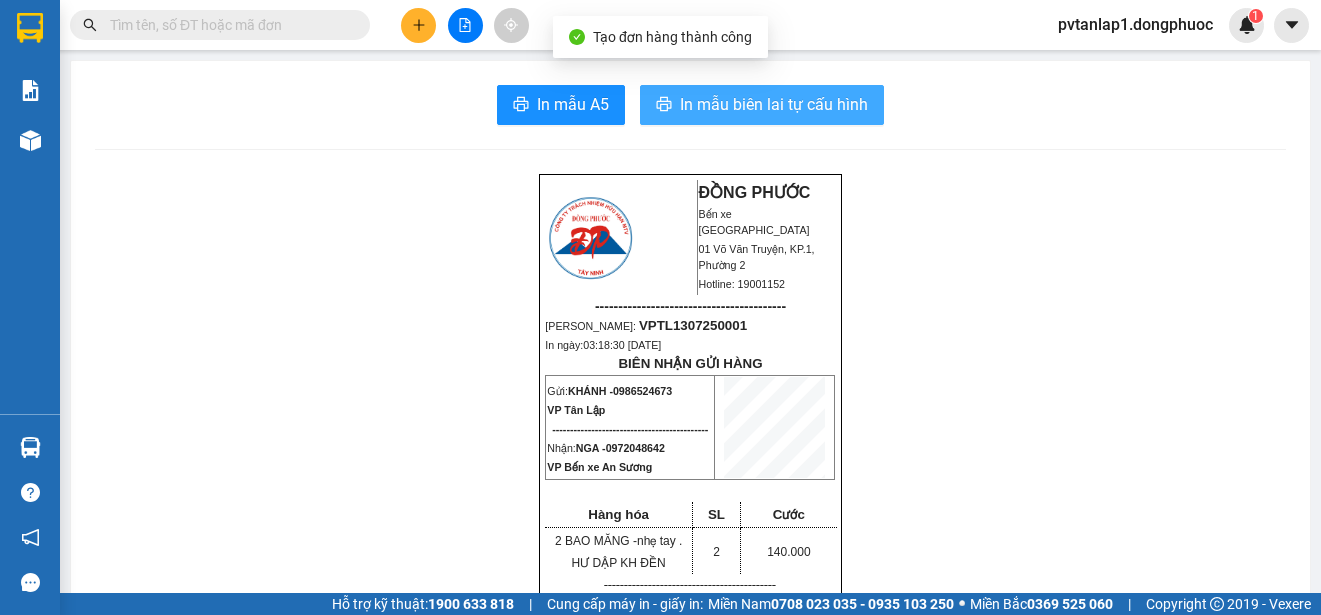 scroll, scrollTop: 0, scrollLeft: 0, axis: both 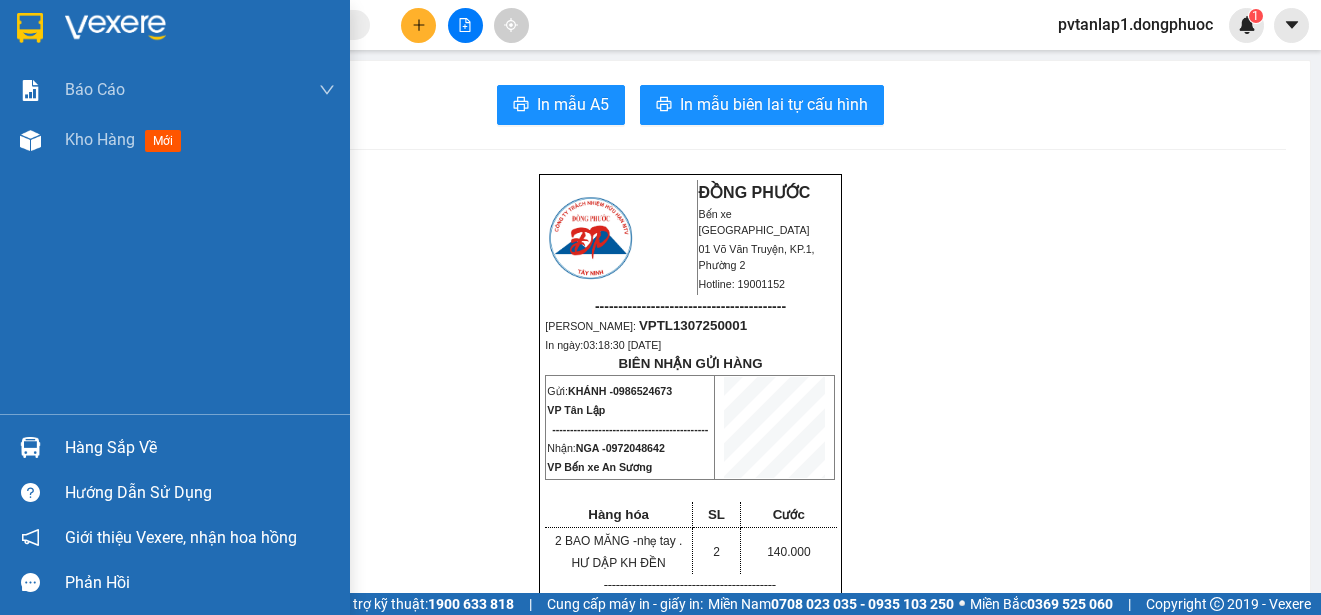 drag, startPoint x: 35, startPoint y: 23, endPoint x: 96, endPoint y: 22, distance: 61.008198 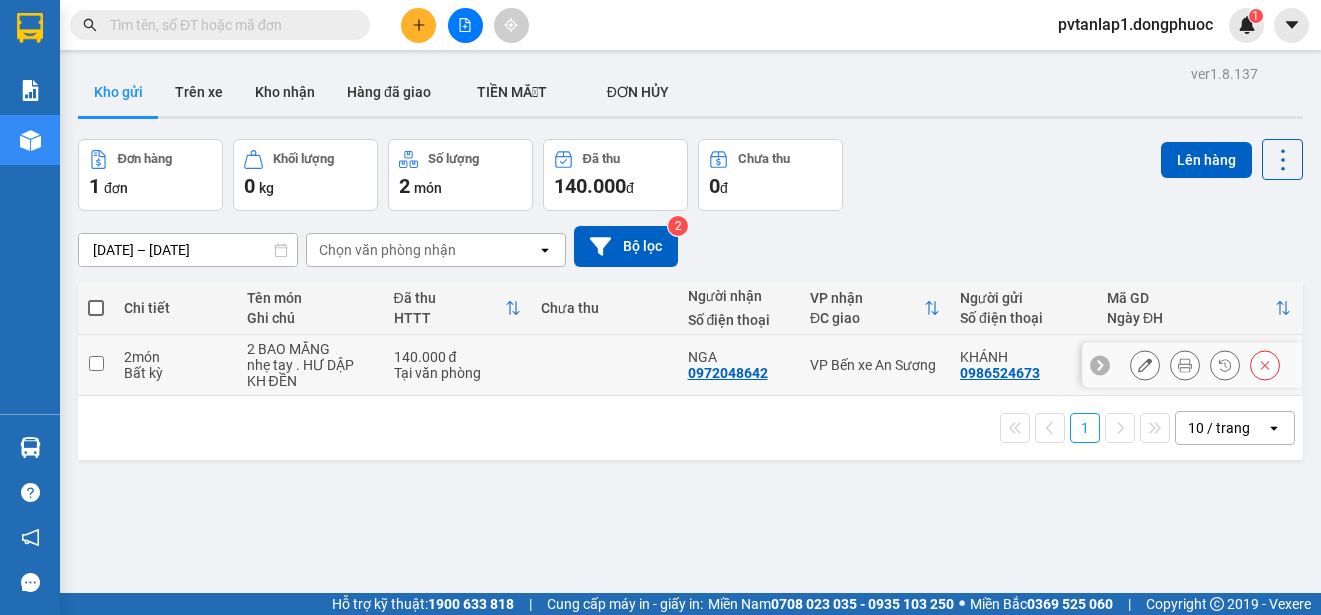 click at bounding box center [604, 365] 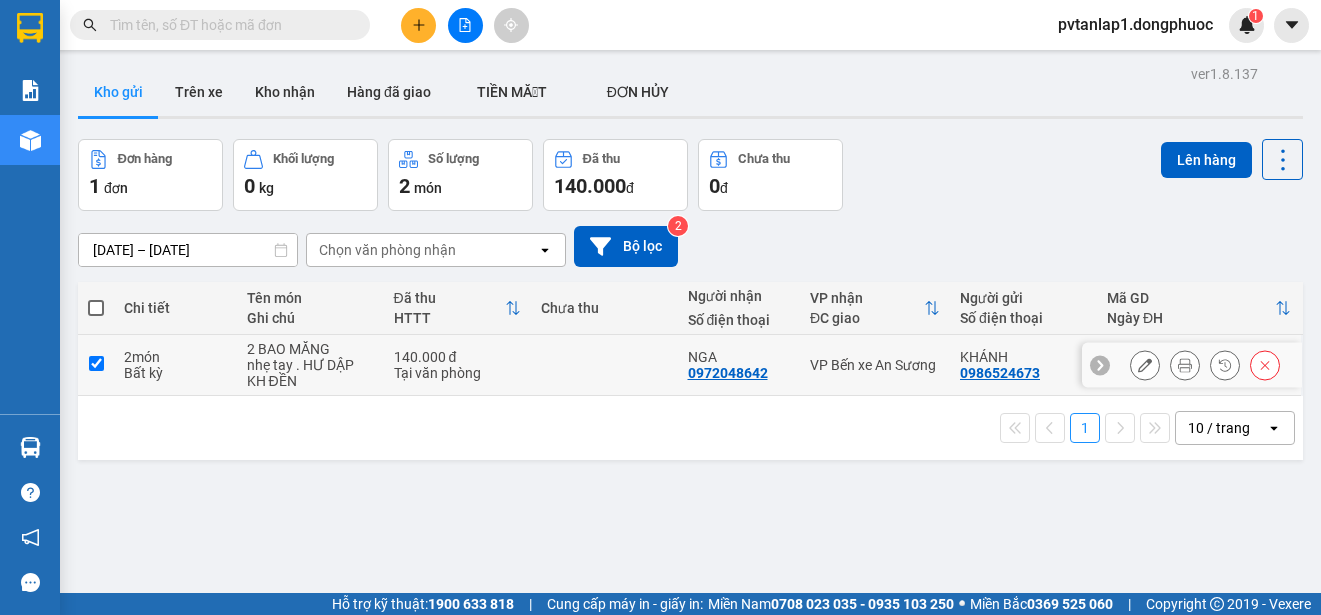 checkbox on "true" 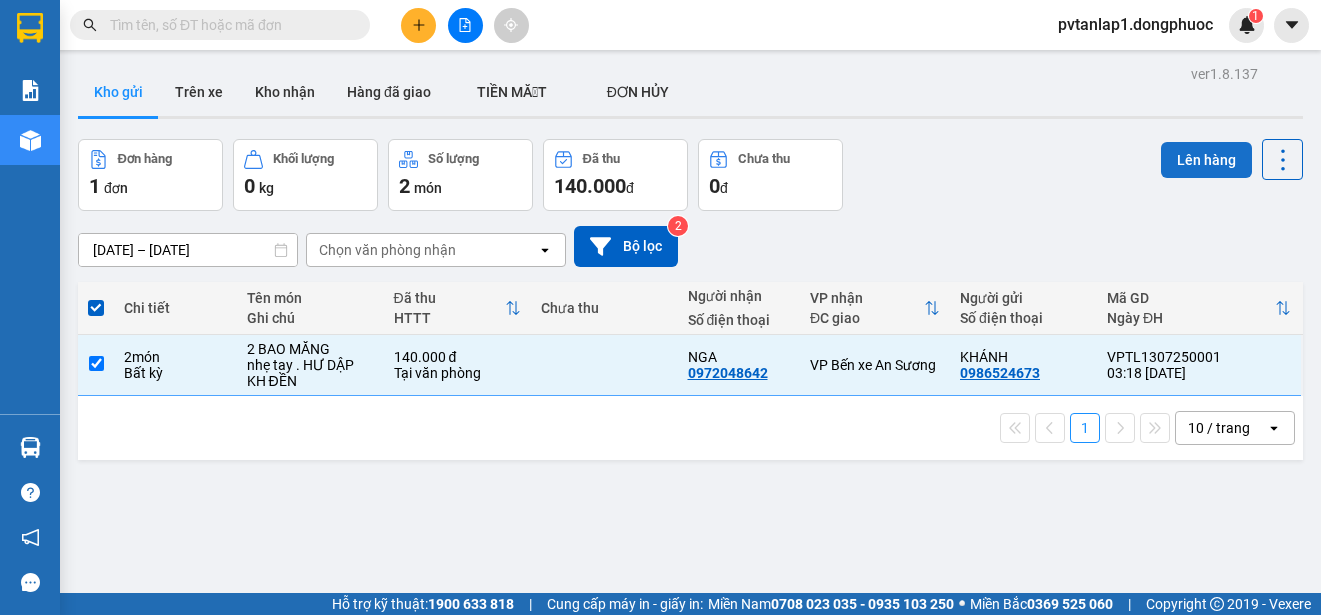 click on "Lên hàng" at bounding box center (1206, 160) 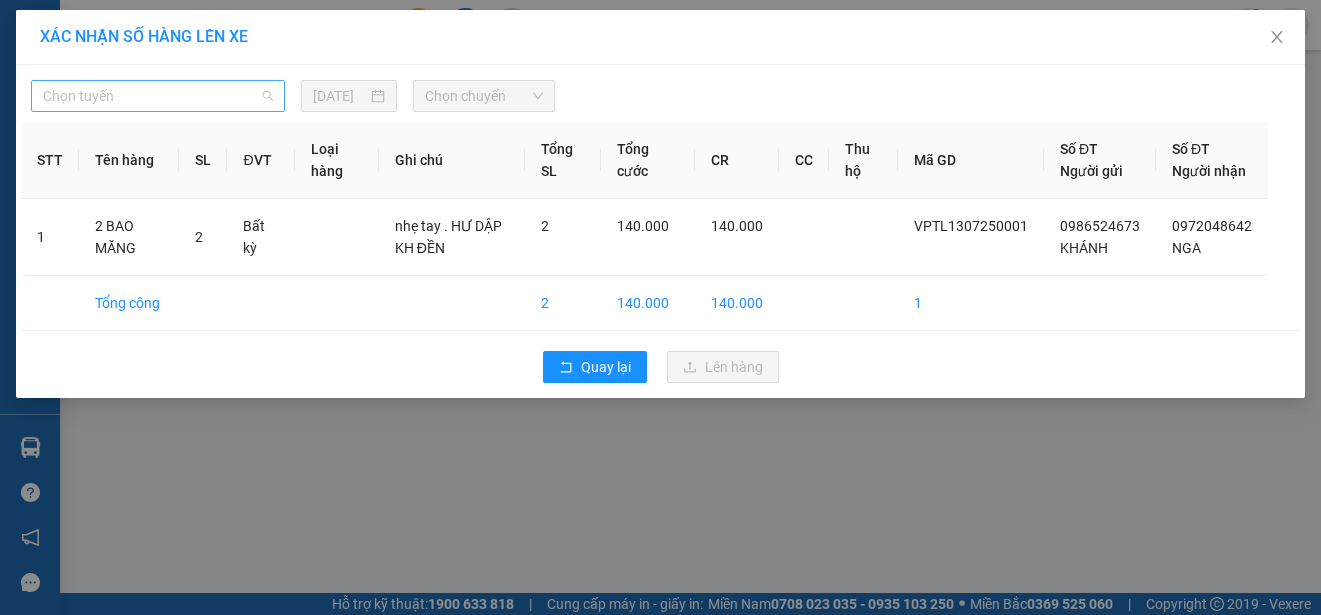 drag, startPoint x: 189, startPoint y: 87, endPoint x: 200, endPoint y: 118, distance: 32.89377 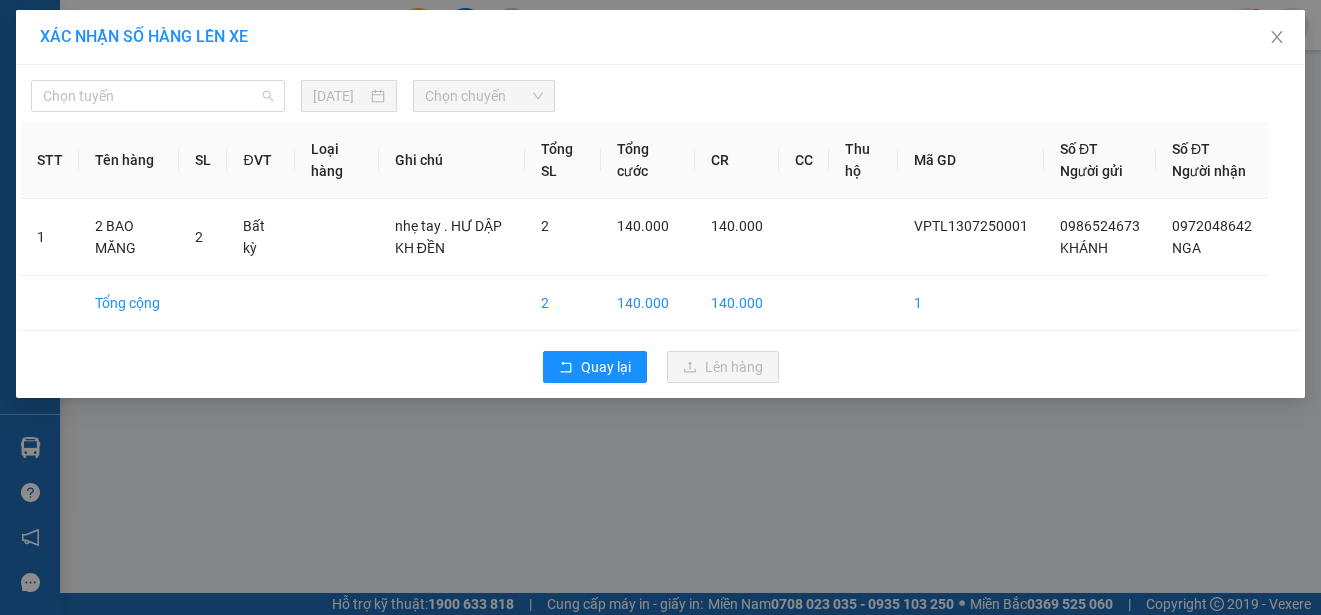click on "Chọn tuyến" at bounding box center [158, 96] 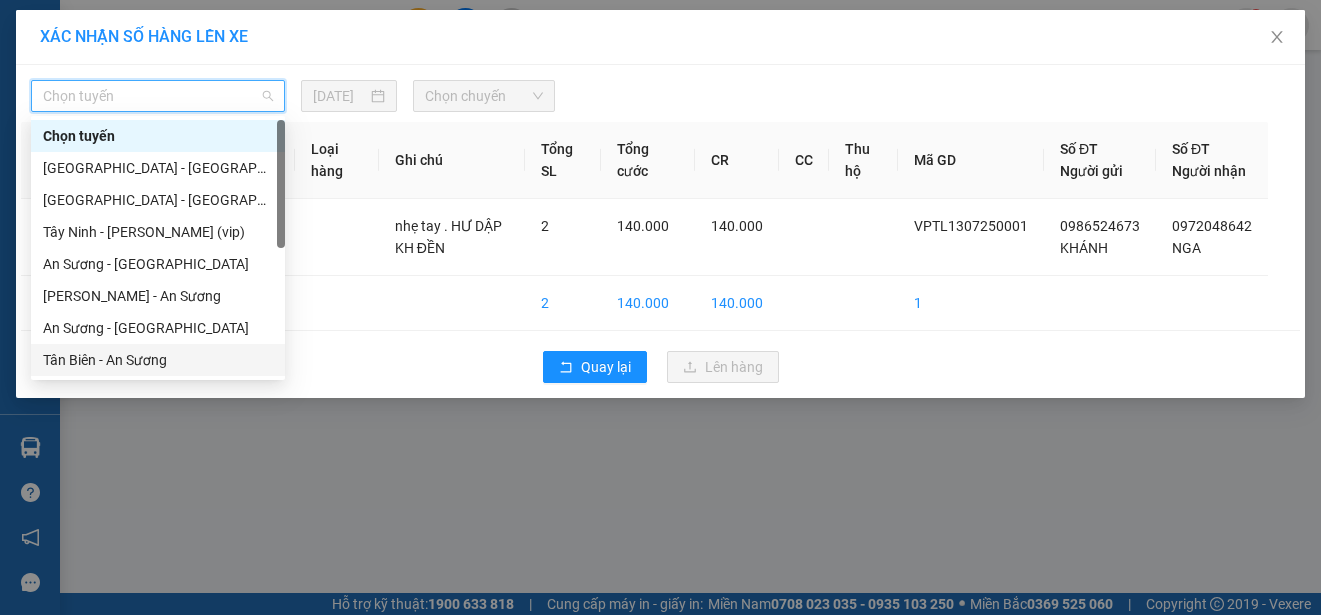 click on "Tân Biên - An Sương" at bounding box center [158, 360] 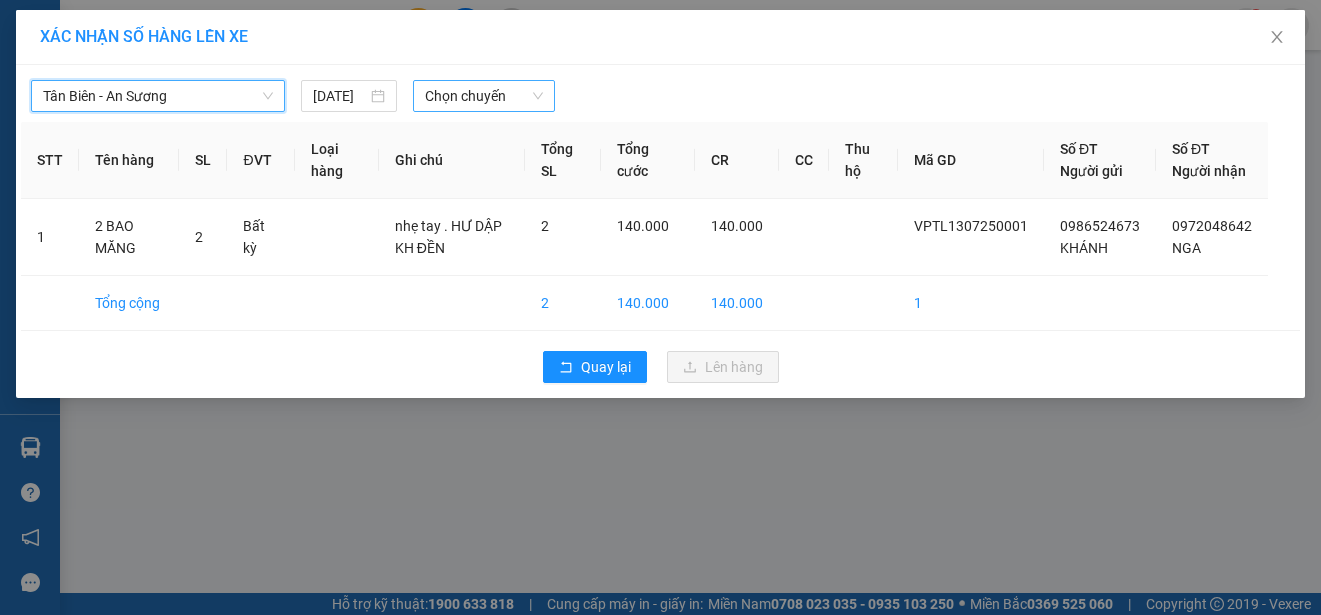 click on "Chọn chuyến" at bounding box center [483, 96] 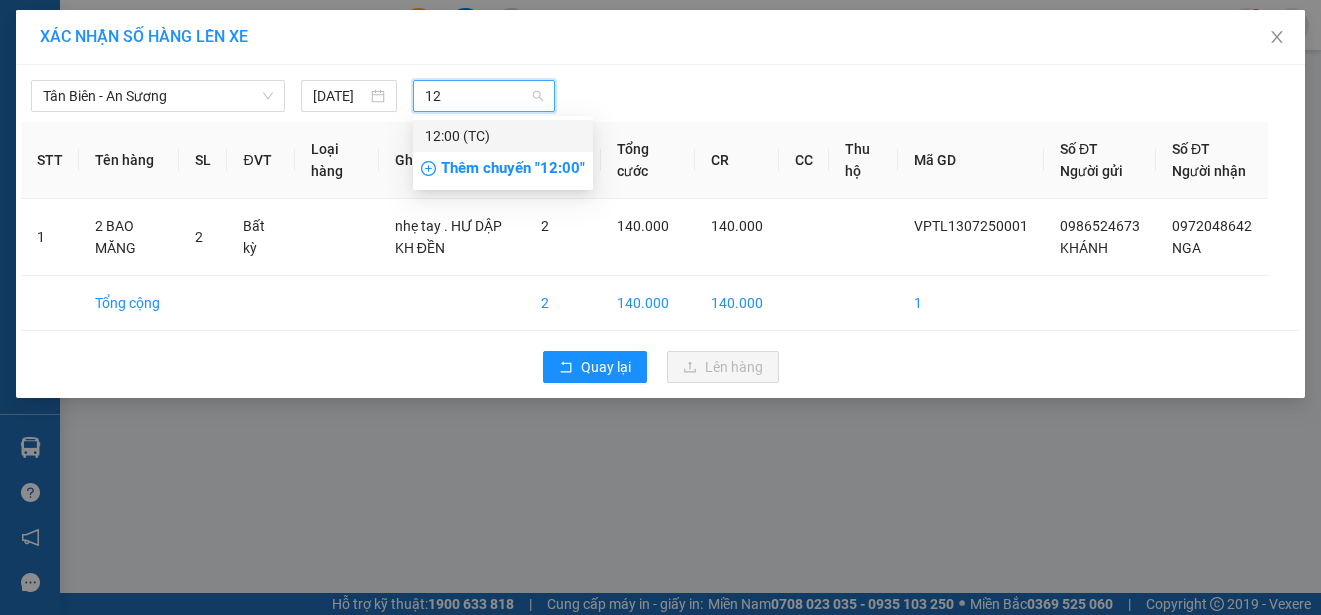 type on "1" 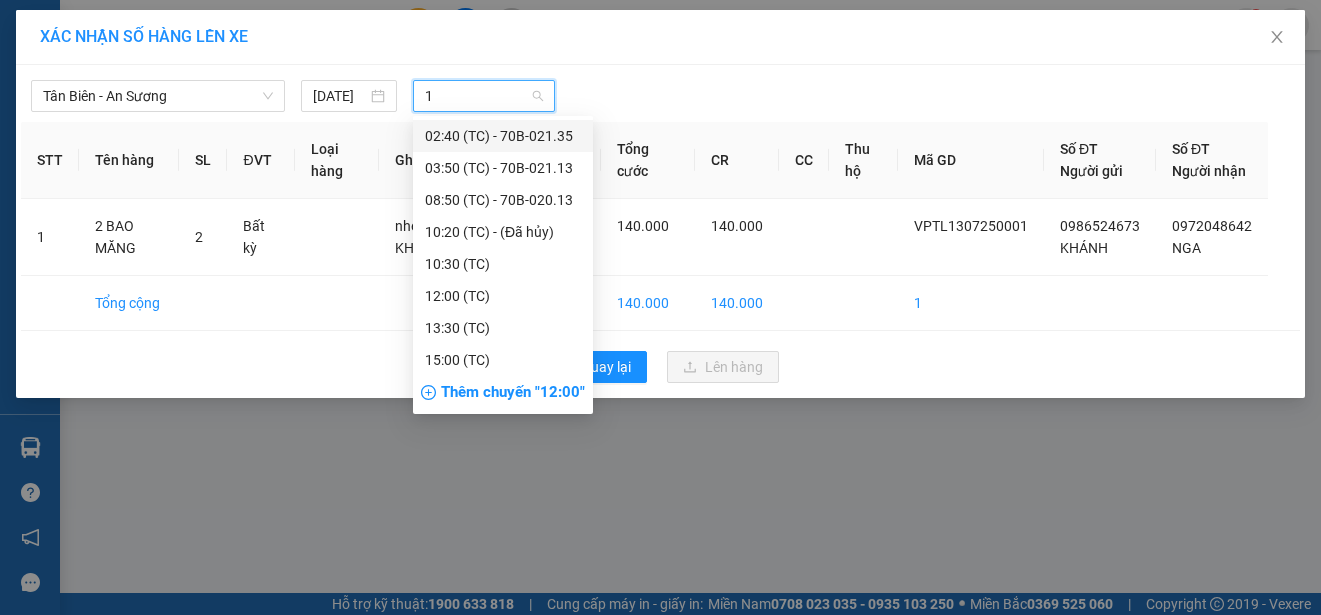 type 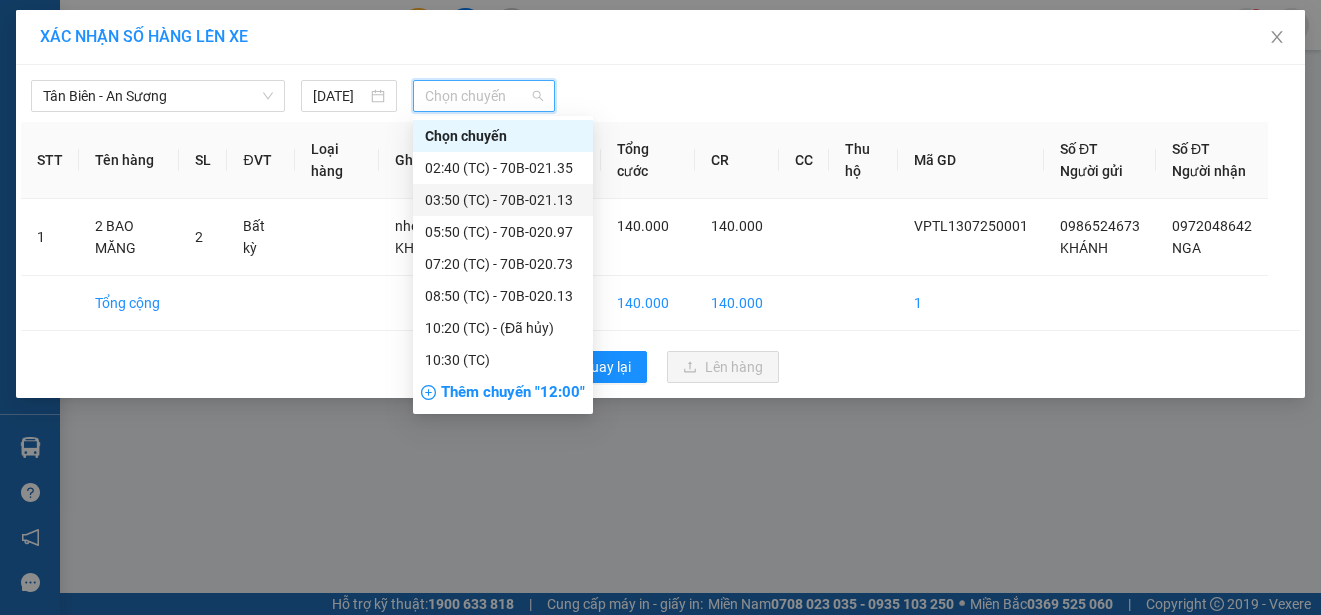 click on "03:50   (TC)   - 70B-021.13" at bounding box center [503, 200] 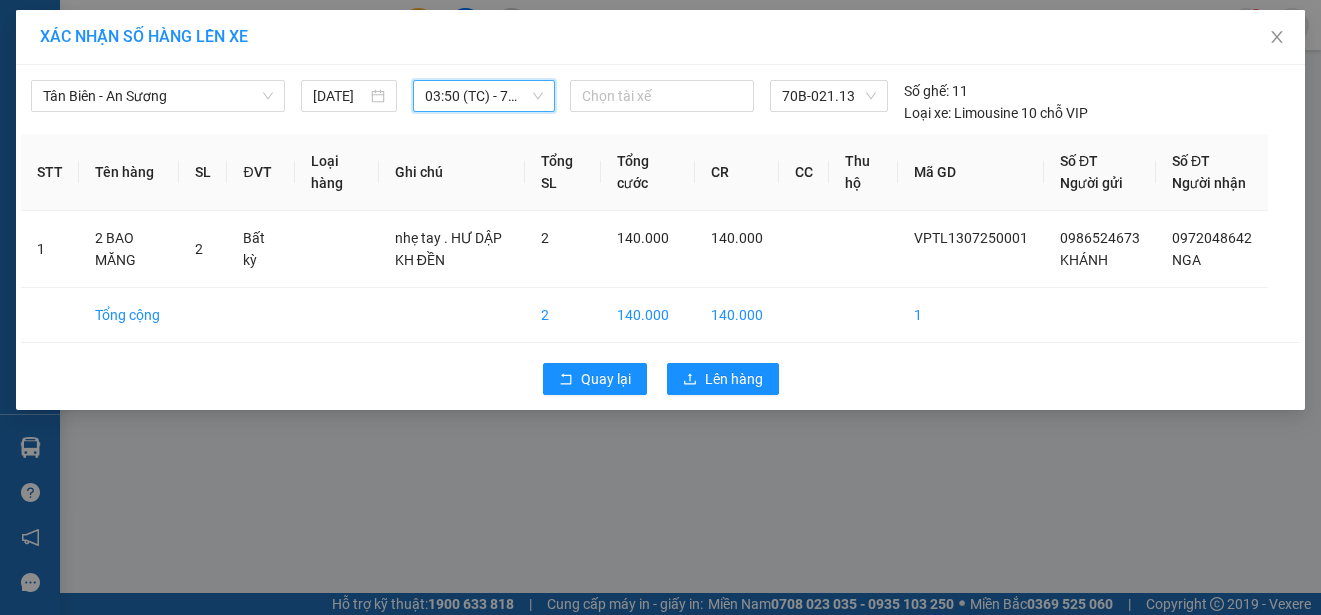 click on "03:50   (TC)   - 70B-021.13" at bounding box center (483, 96) 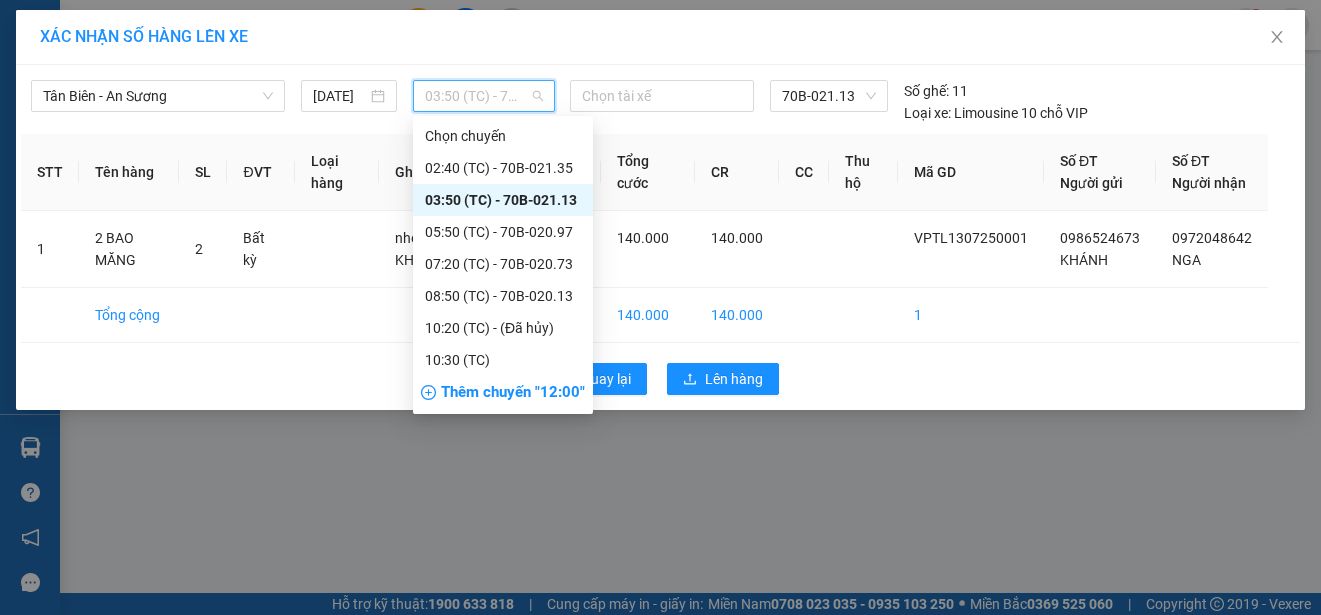 click on "03:50   (TC)   - 70B-021.13" at bounding box center (503, 200) 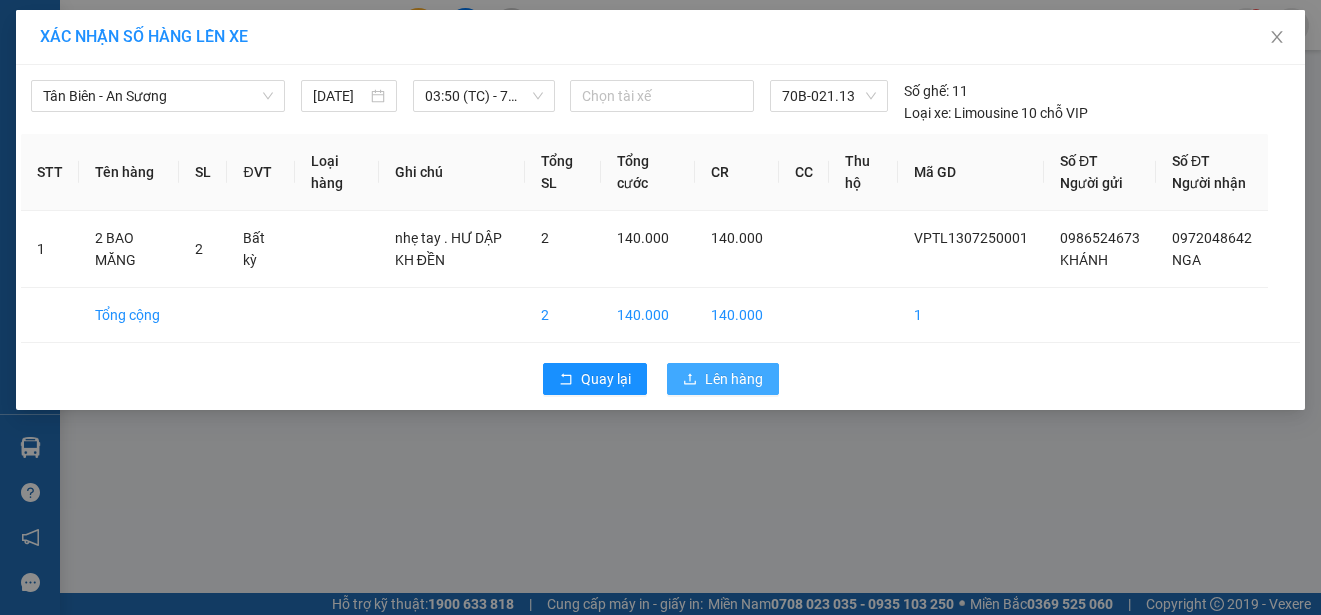 click on "Lên hàng" at bounding box center (723, 379) 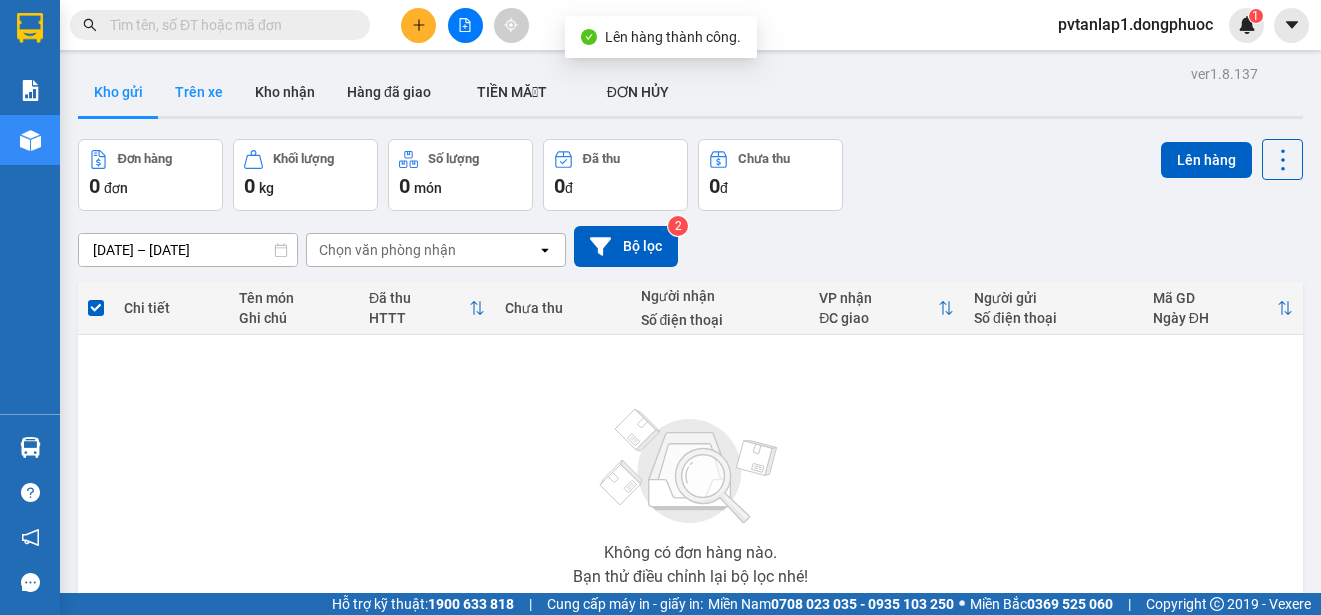 click on "Trên xe" at bounding box center [199, 92] 